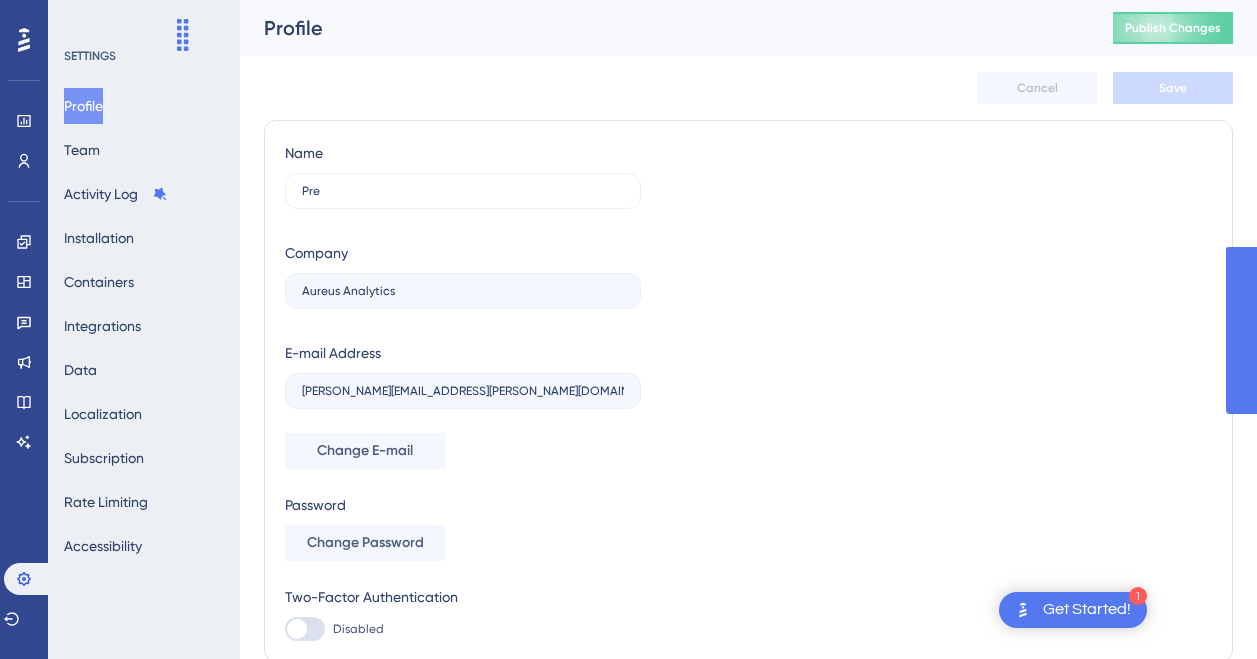 scroll, scrollTop: 0, scrollLeft: 0, axis: both 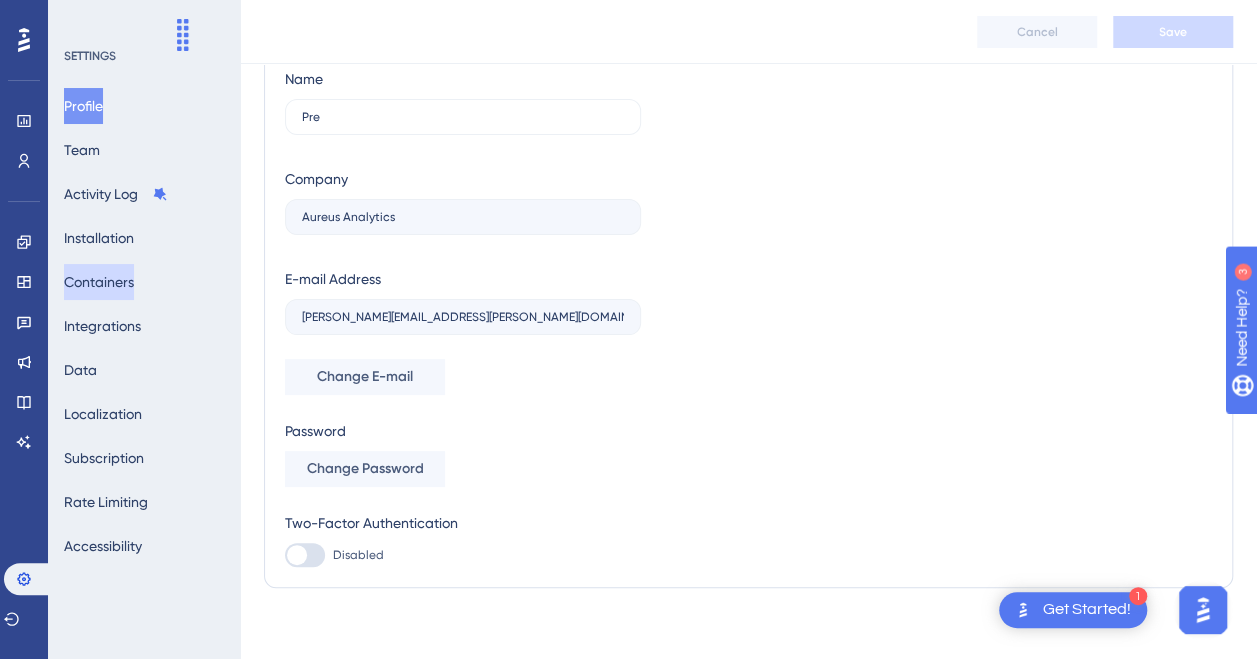 click on "Containers" at bounding box center (99, 282) 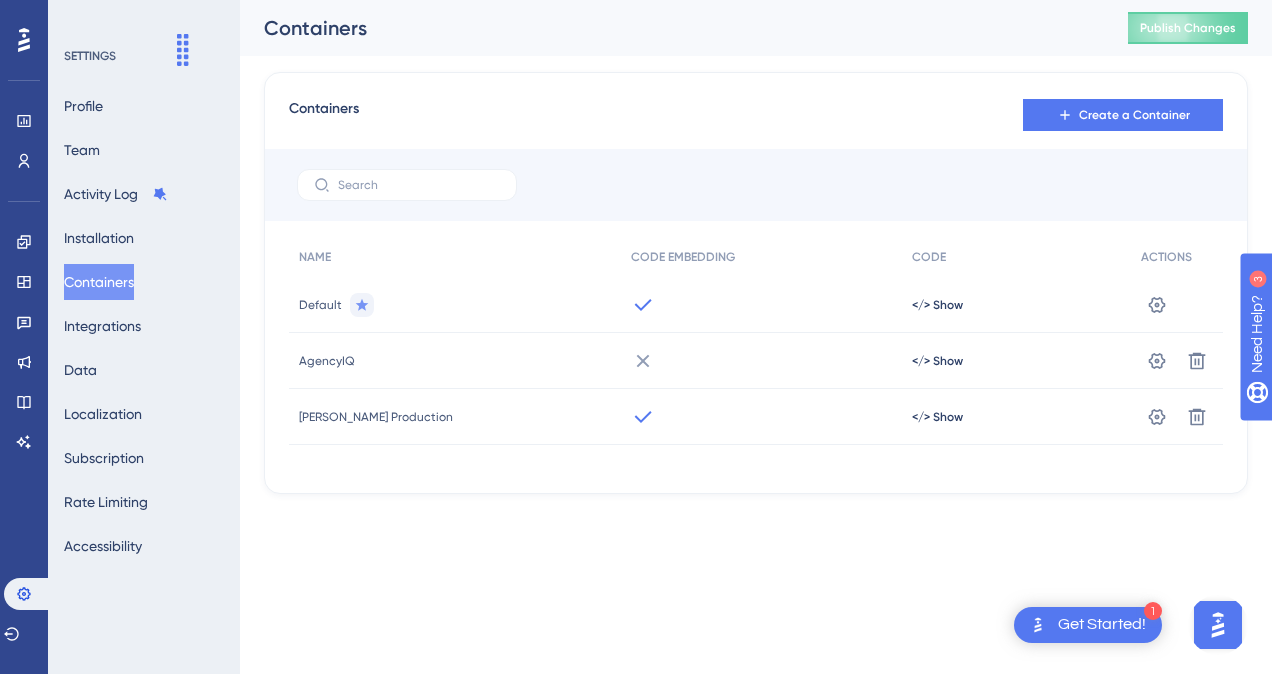click on "Containers Create a Container" at bounding box center (756, 115) 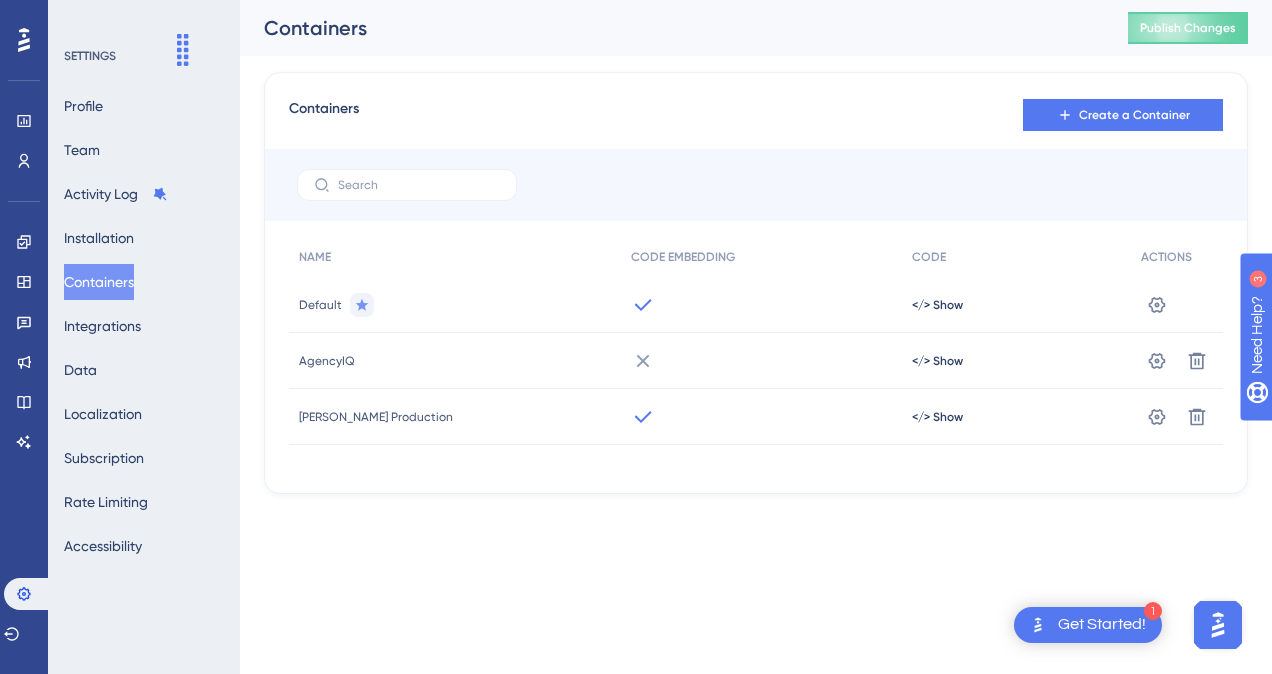 click on "Performance Users Engagement Widgets Feedback Product Updates Knowledge Base AI Assistant Settings Logout SETTINGS Profile Team Activity Log Installation Containers Integrations Data Localization Subscription Rate Limiting Accessibility Containers Publish Changes Containers Create a Container NAME CODE EMBEDDING CODE ACTIONS Default </> Show Settings AgencyIQ </> Show Settings Delete [PERSON_NAME] Production </> Show Settings Delete" at bounding box center (636, 279) 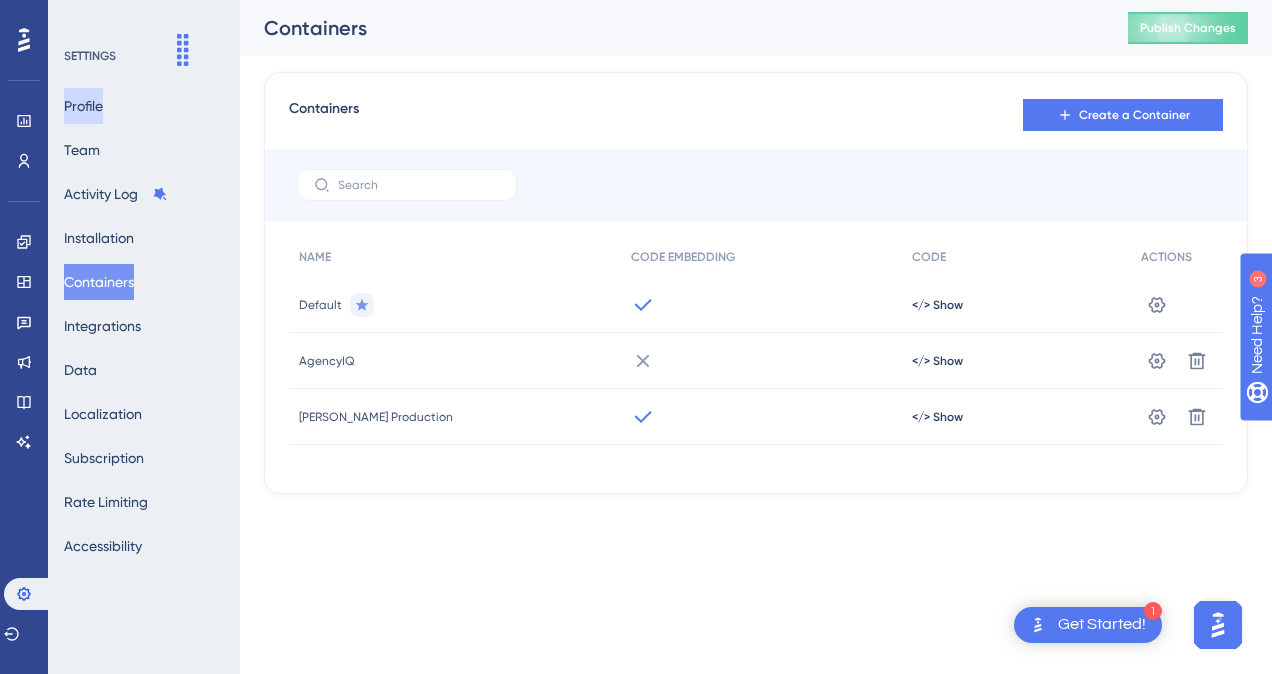 click on "Profile" at bounding box center (83, 106) 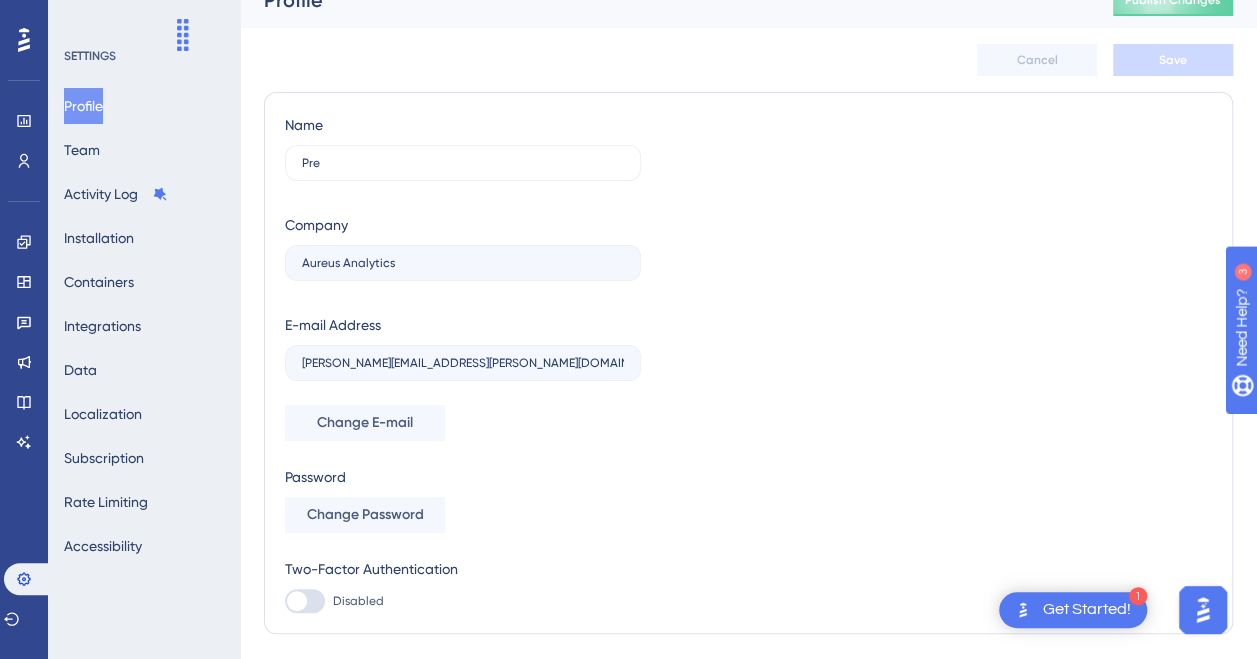 scroll, scrollTop: 0, scrollLeft: 0, axis: both 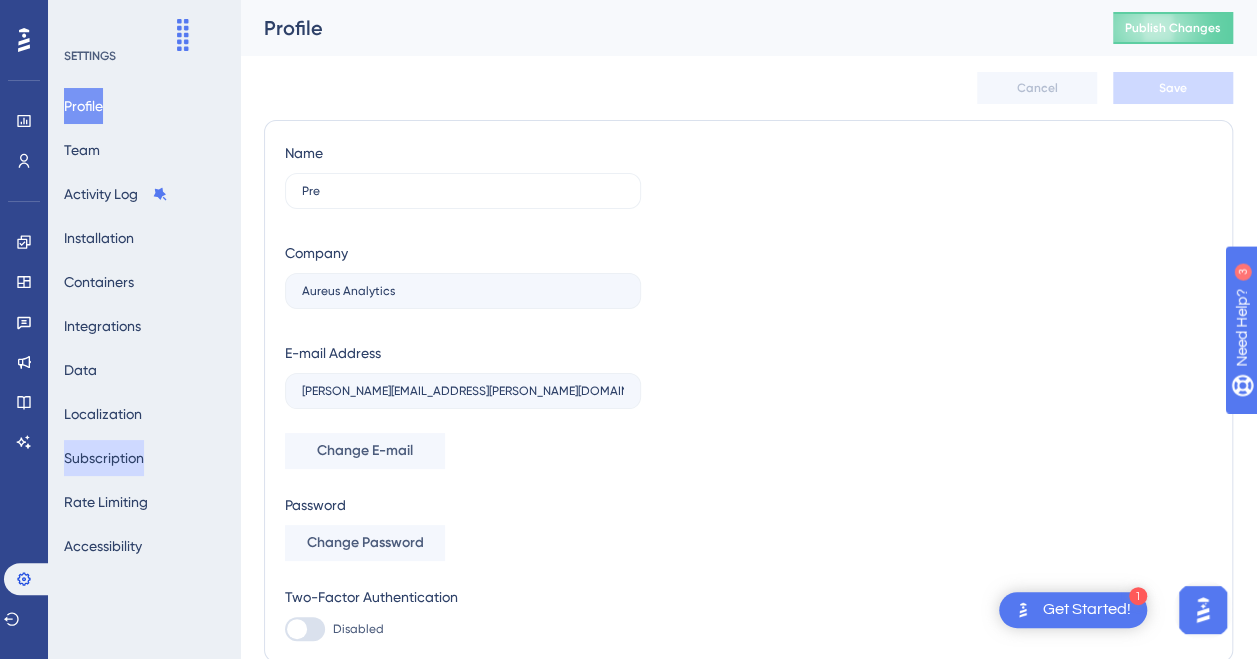 click on "Subscription" at bounding box center [104, 458] 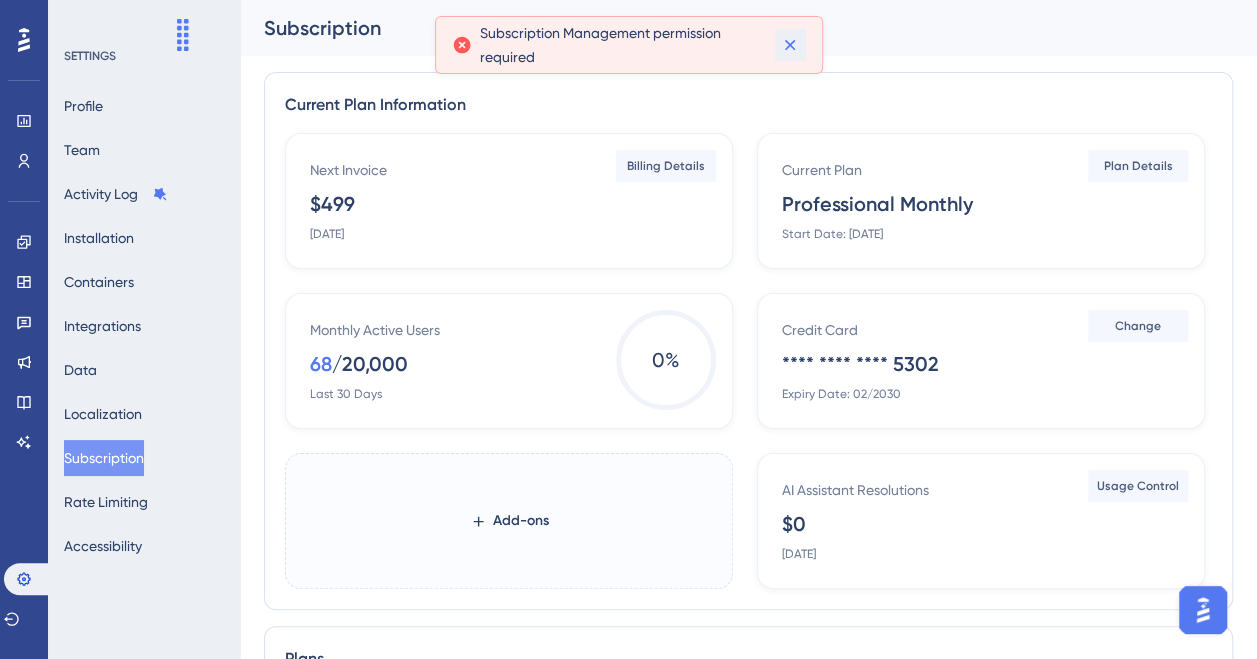 click 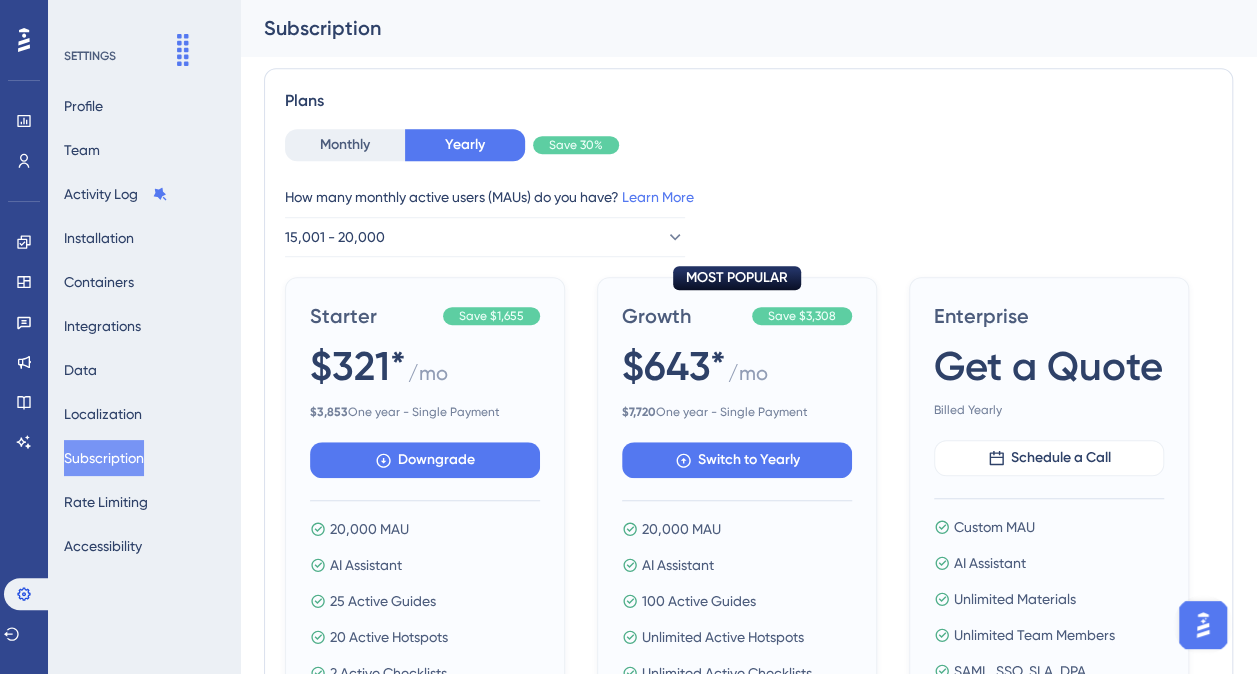 scroll, scrollTop: 600, scrollLeft: 0, axis: vertical 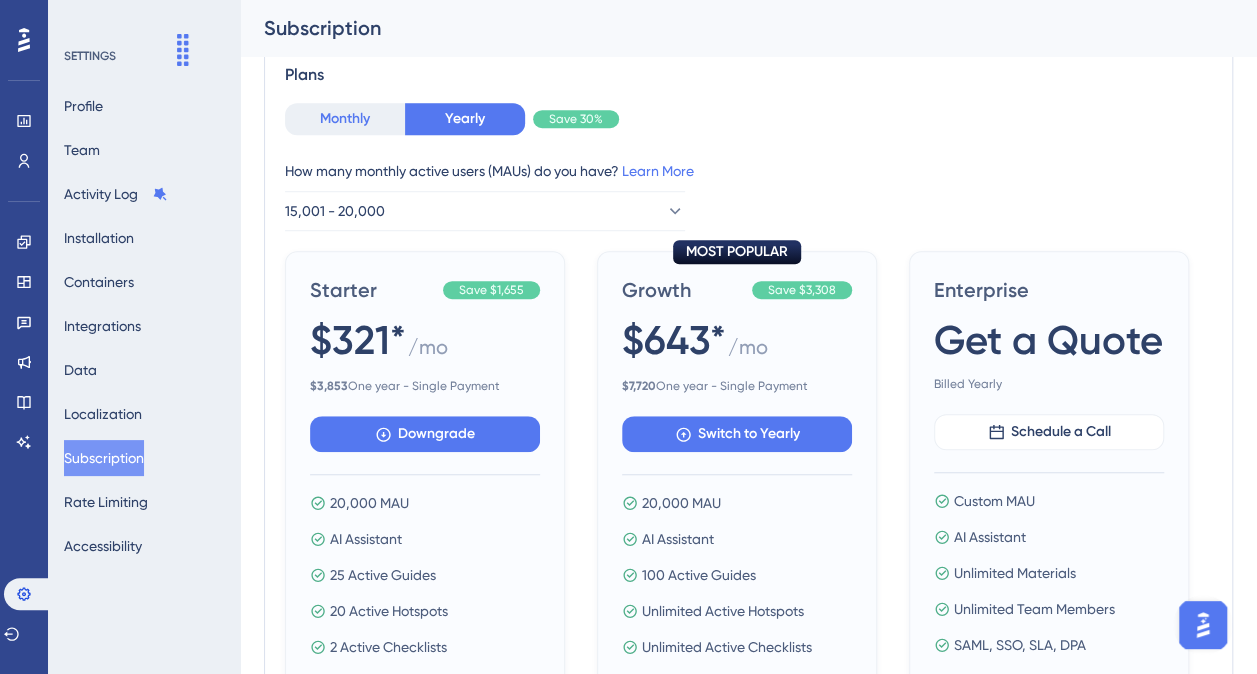 click on "Monthly" at bounding box center (345, 119) 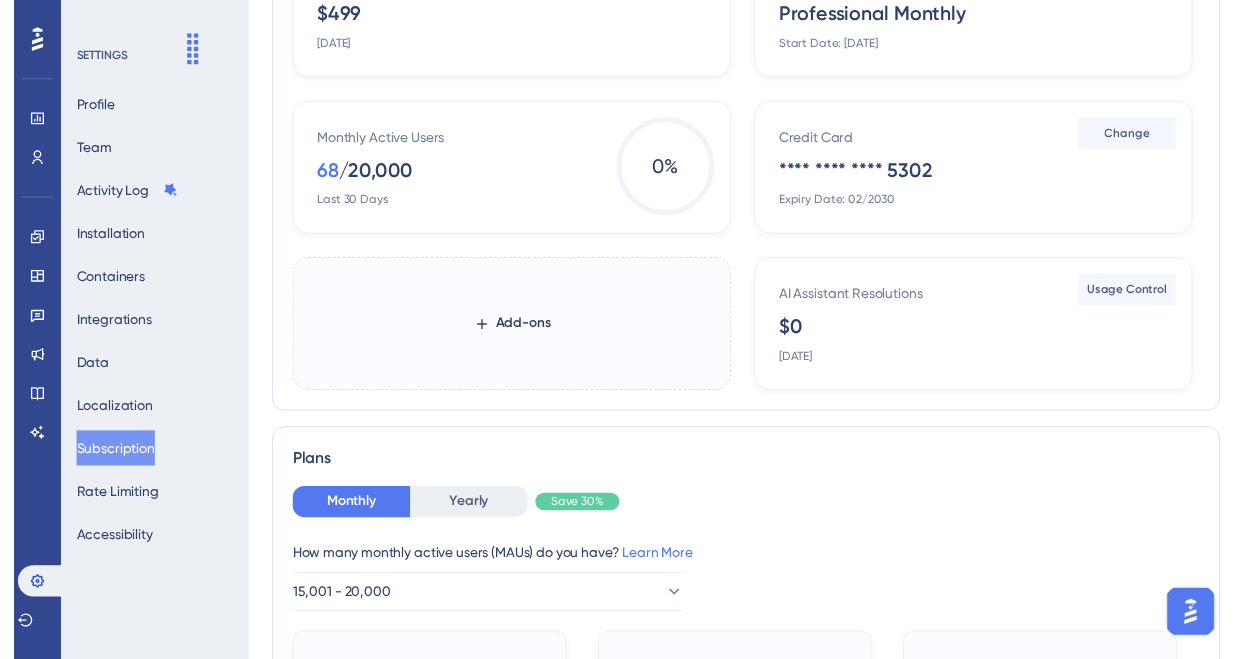 scroll, scrollTop: 0, scrollLeft: 0, axis: both 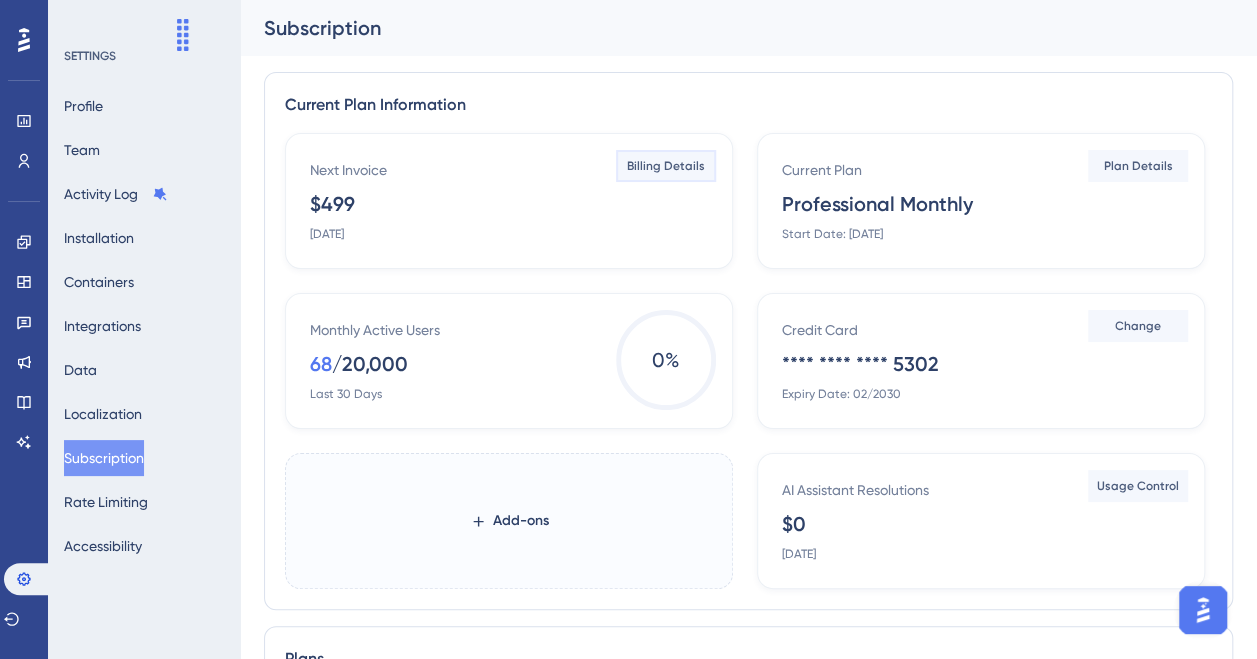 click on "Billing Details" at bounding box center [666, 166] 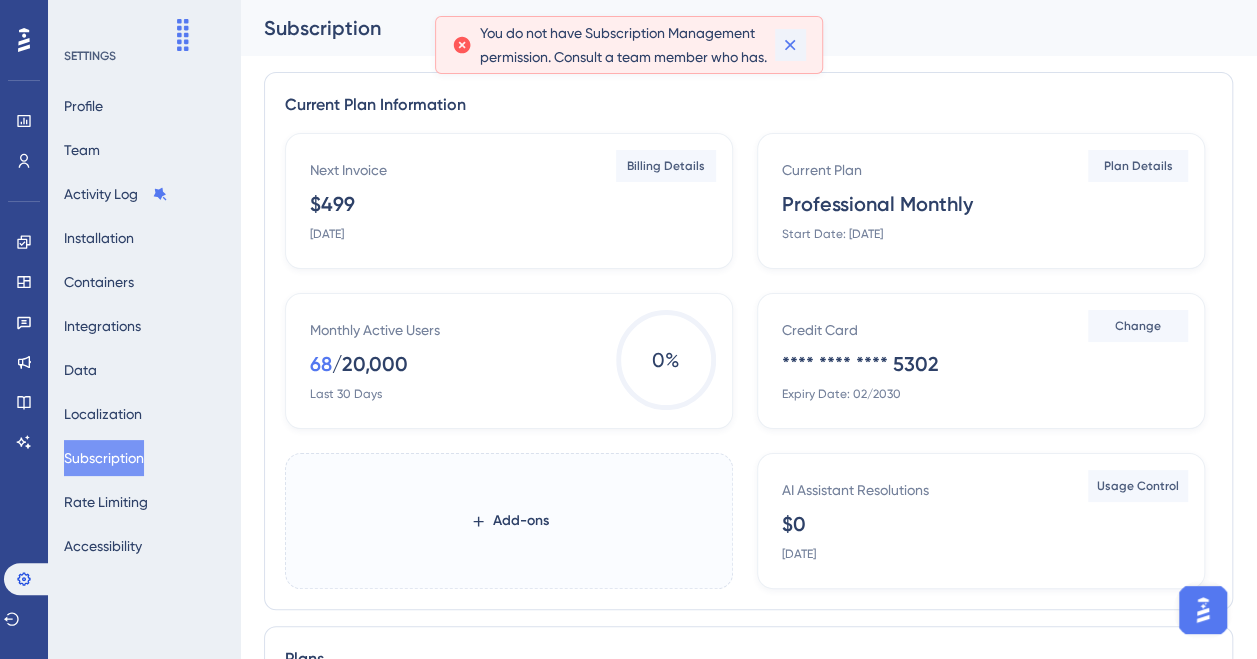 click 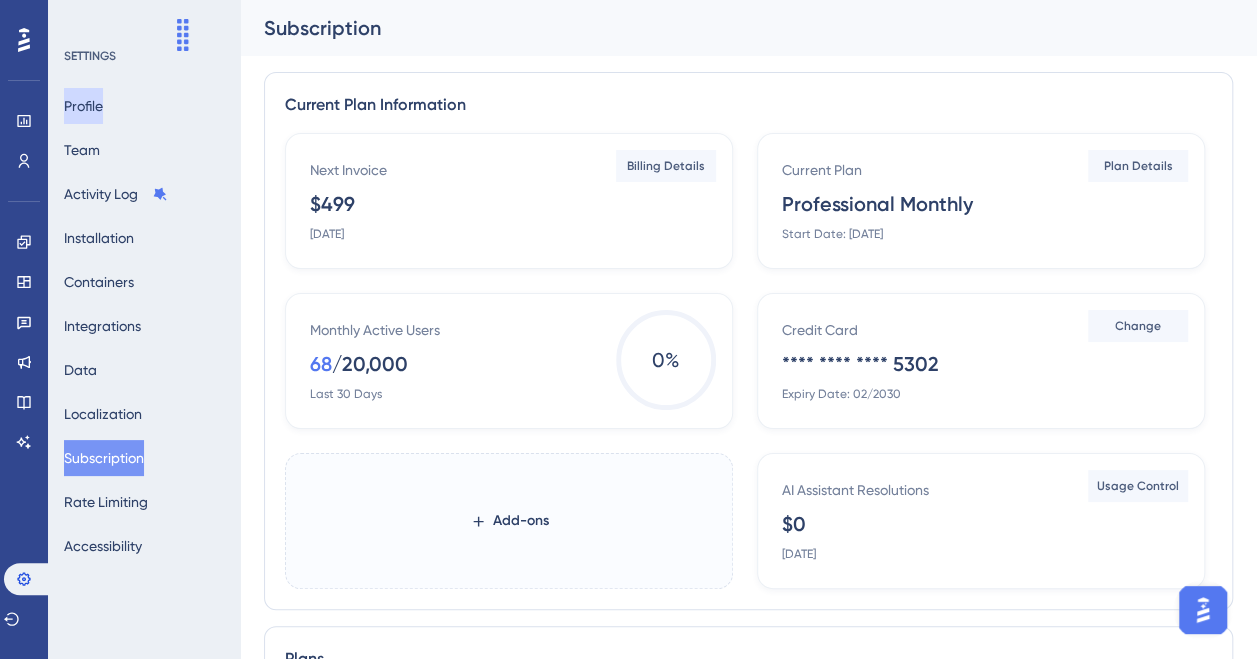 click on "Profile" at bounding box center (83, 106) 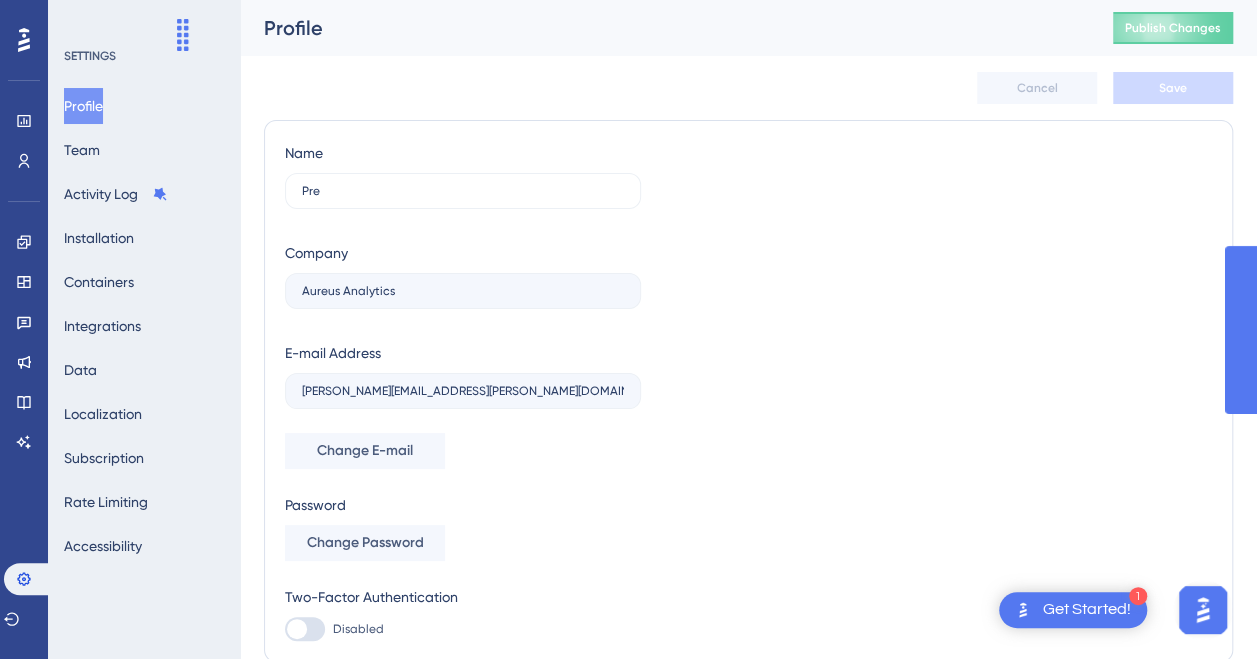 type 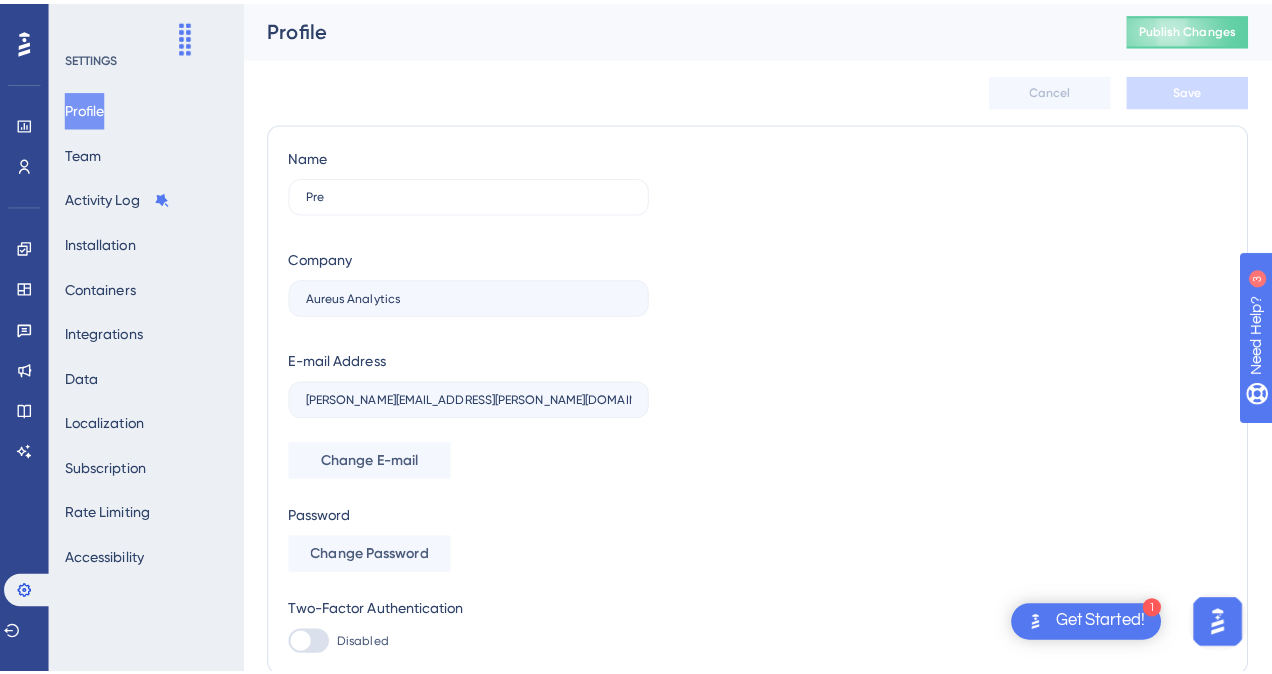 scroll, scrollTop: 0, scrollLeft: 0, axis: both 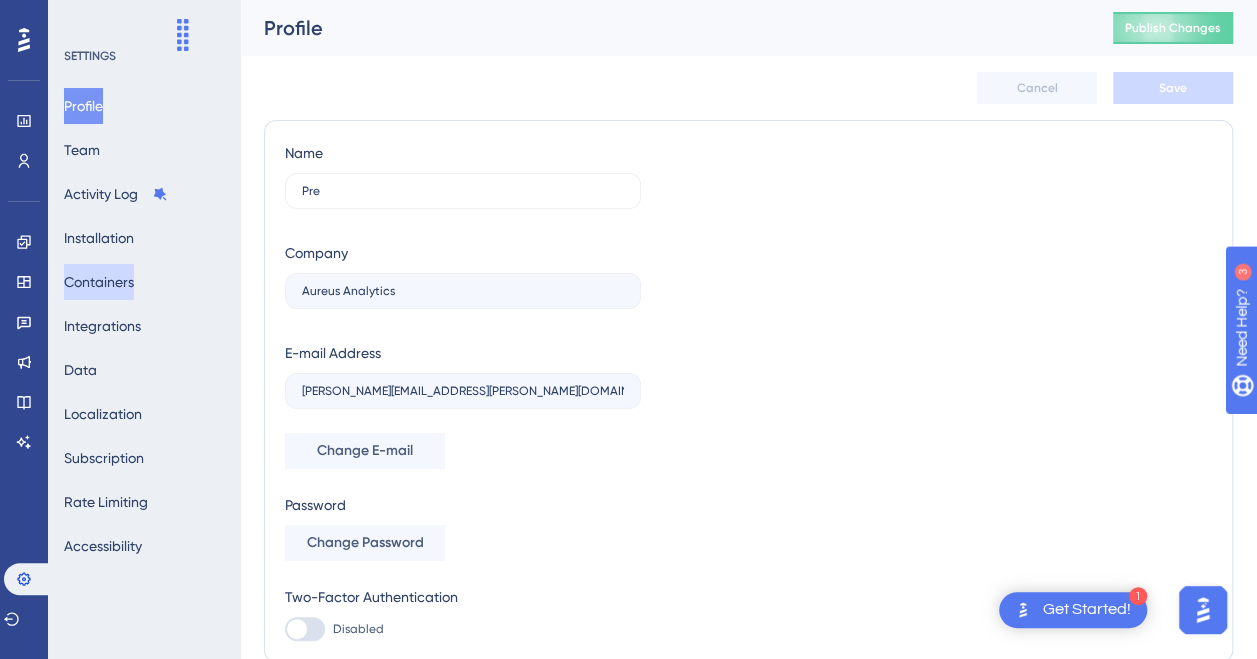 click on "Containers" at bounding box center (99, 282) 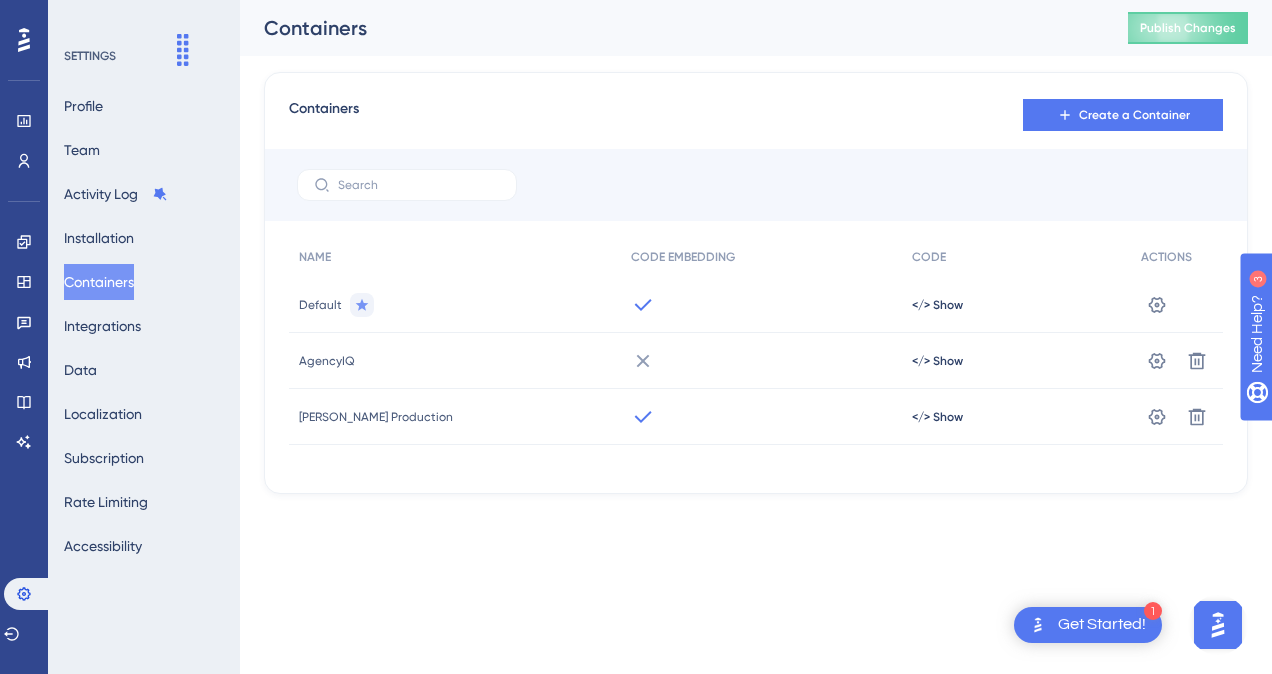 type 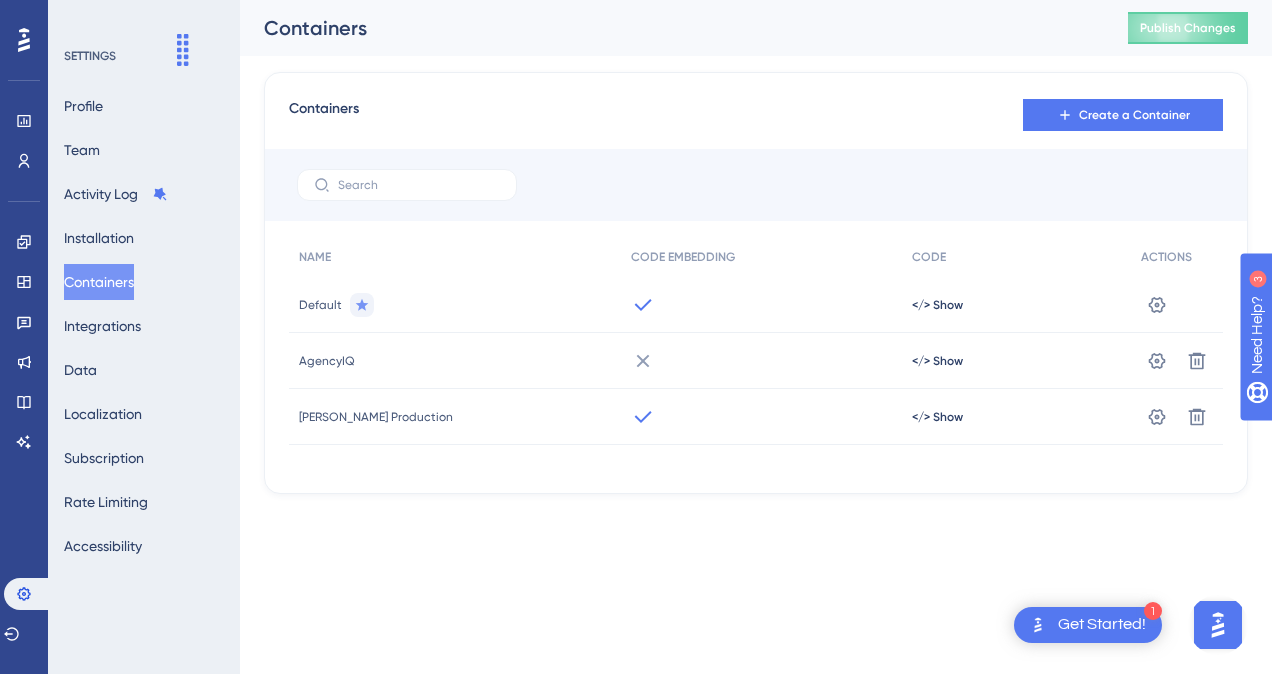 click on "Containers Publish Changes" at bounding box center [756, 28] 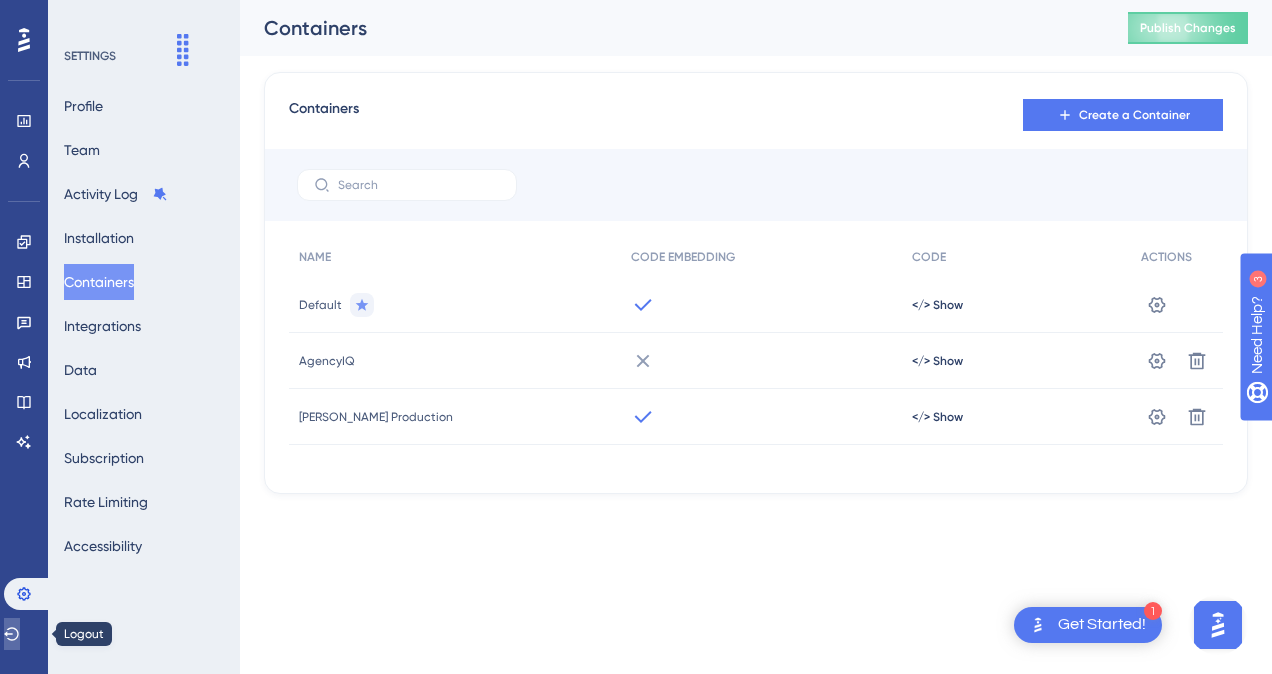 click 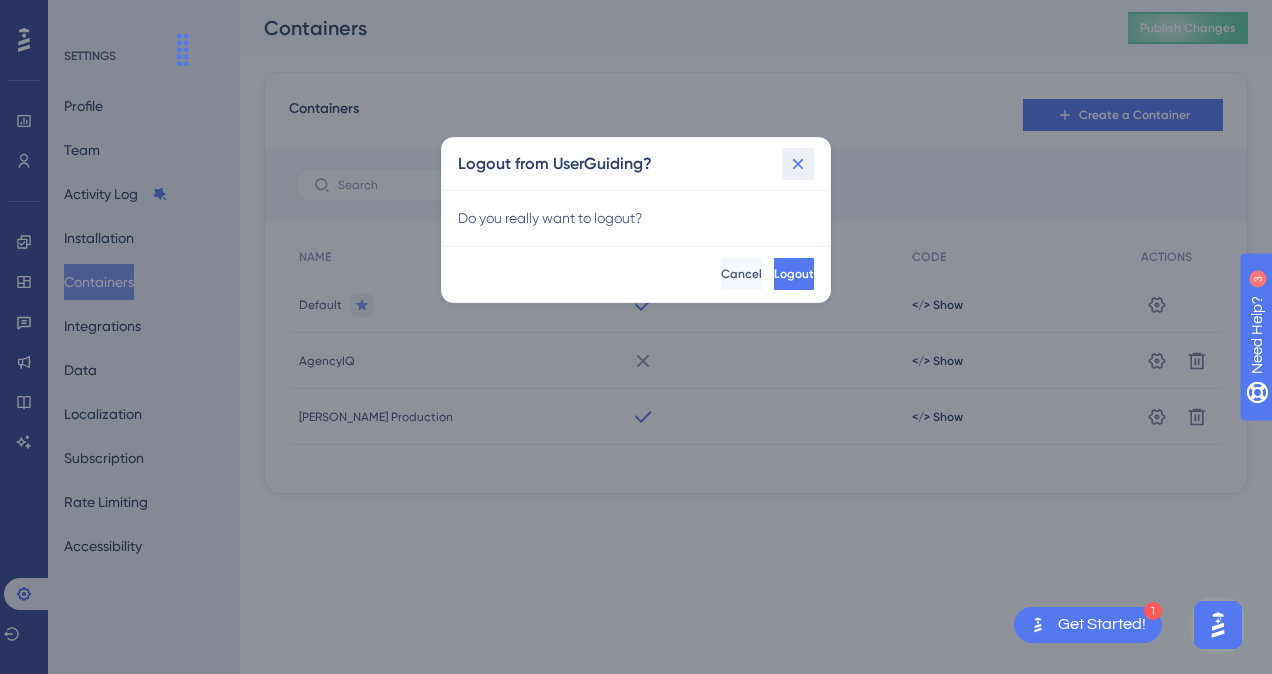 click 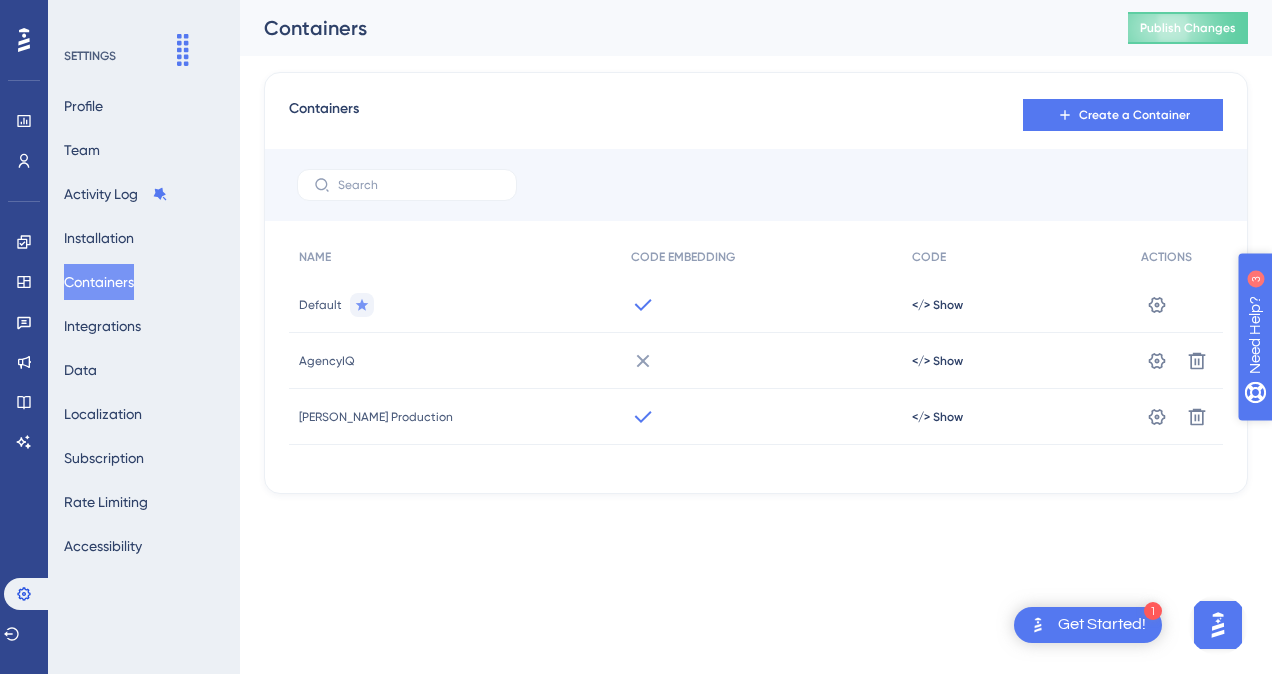 click on "Need Help?" at bounding box center (1324, 437) 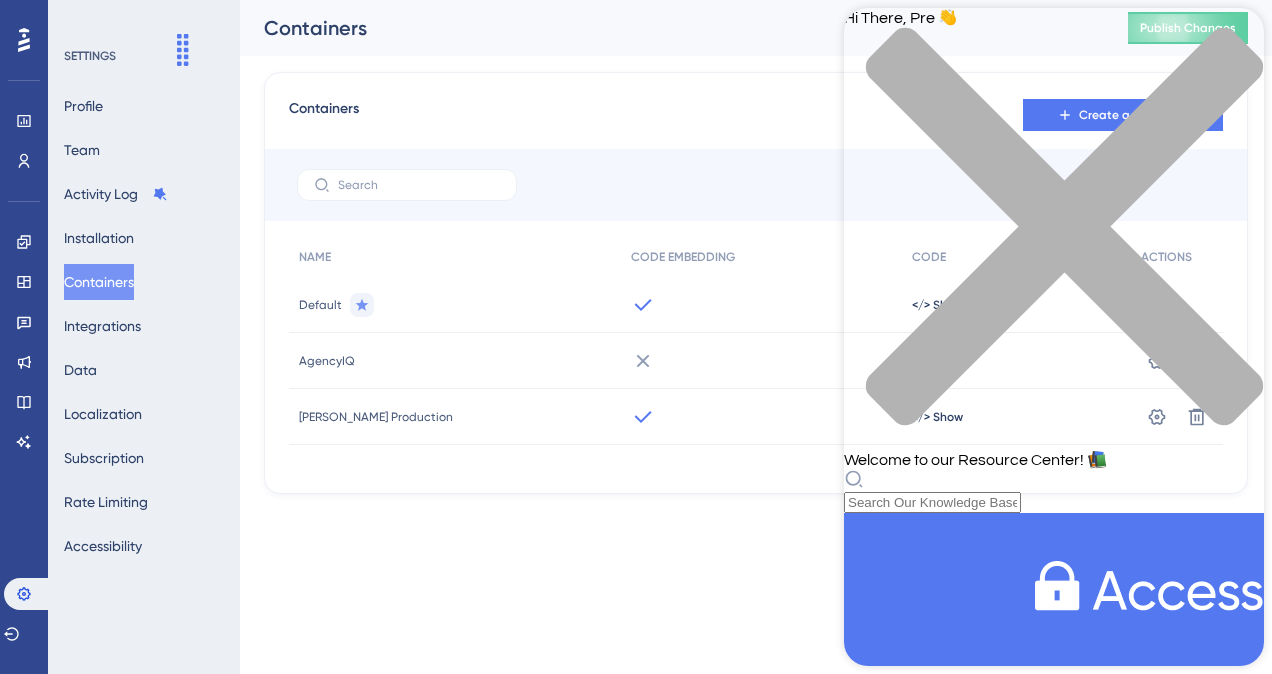 click on "Hi There, Pre 👋 Welcome to our Resource Center! 📚" at bounding box center (1054, 260) 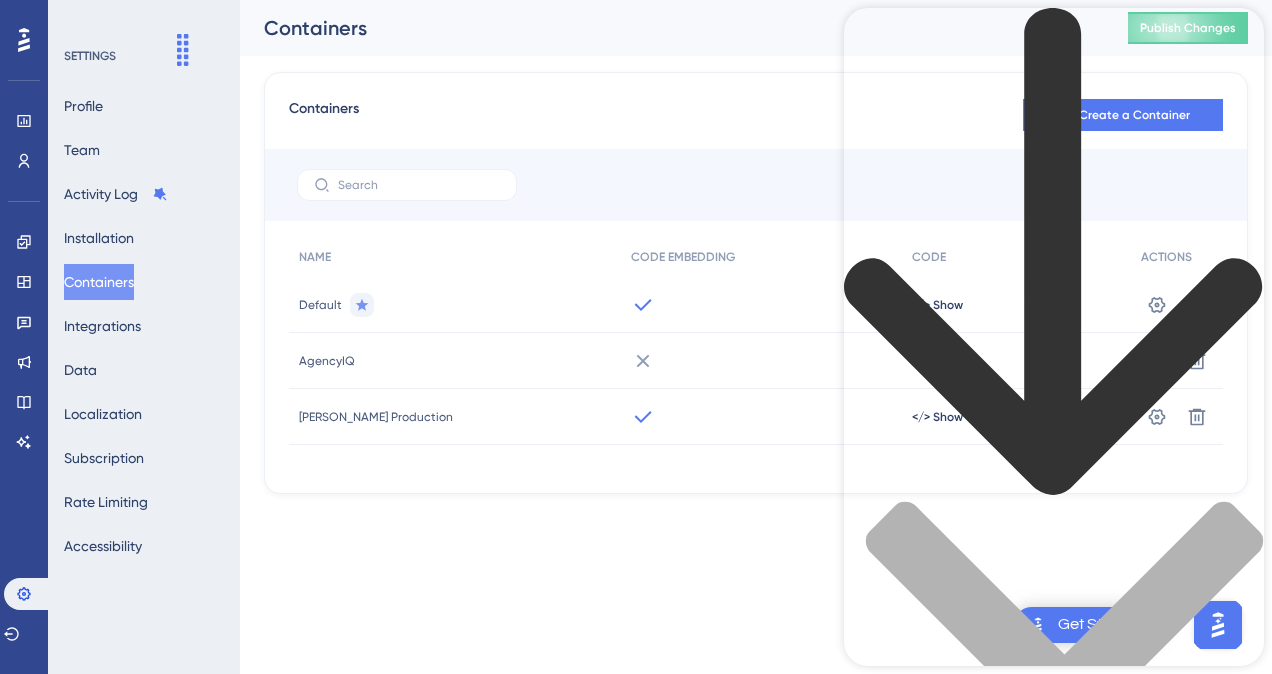 scroll, scrollTop: 200, scrollLeft: 0, axis: vertical 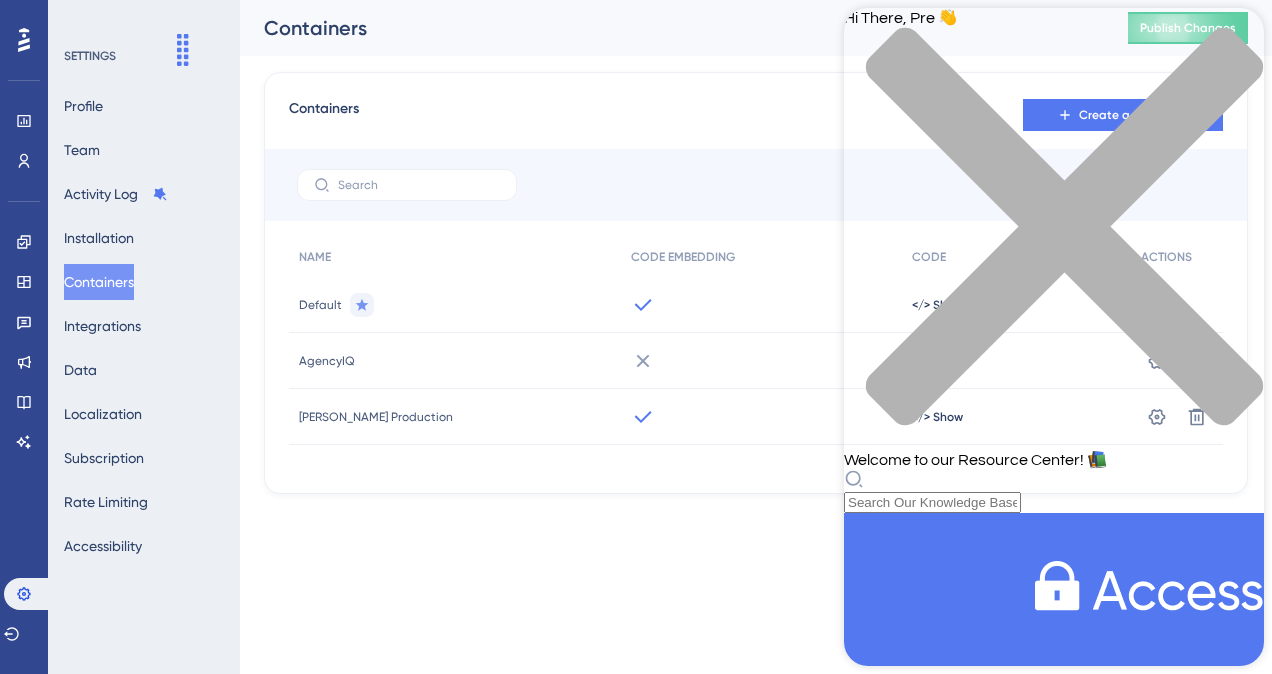 click on "Hi There, Pre 👋 Welcome to our Resource Center! 📚" at bounding box center (1054, 260) 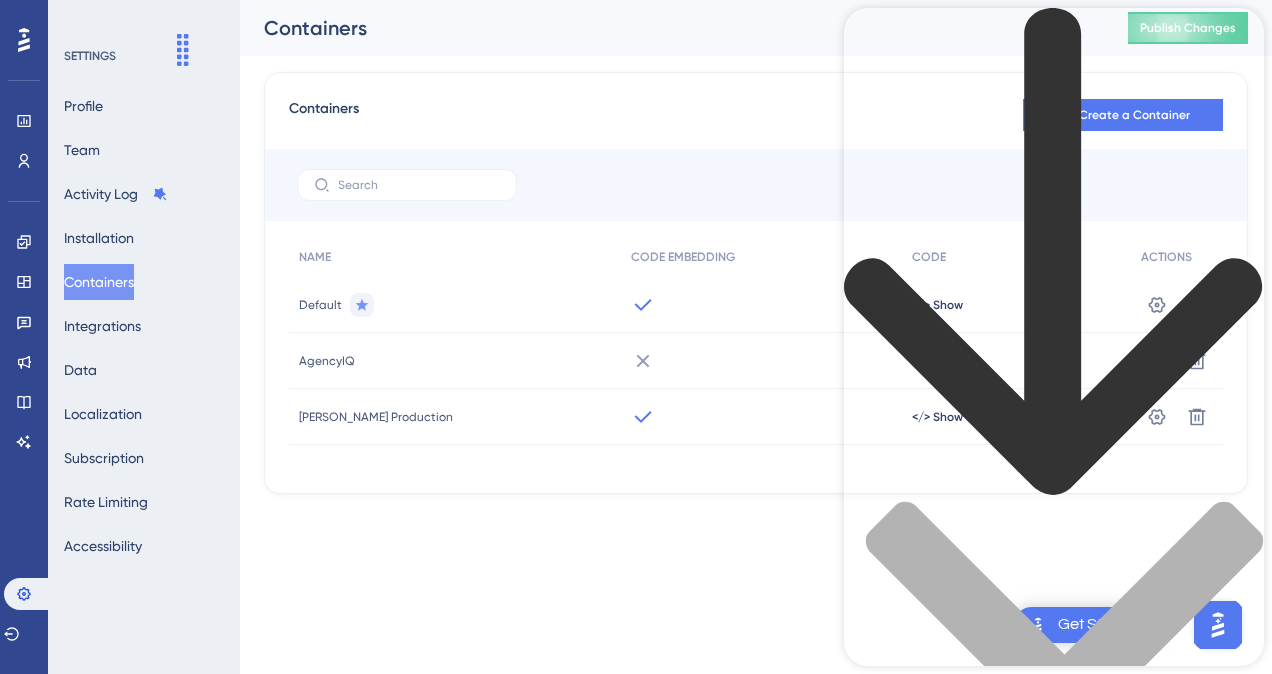 scroll, scrollTop: 400, scrollLeft: 0, axis: vertical 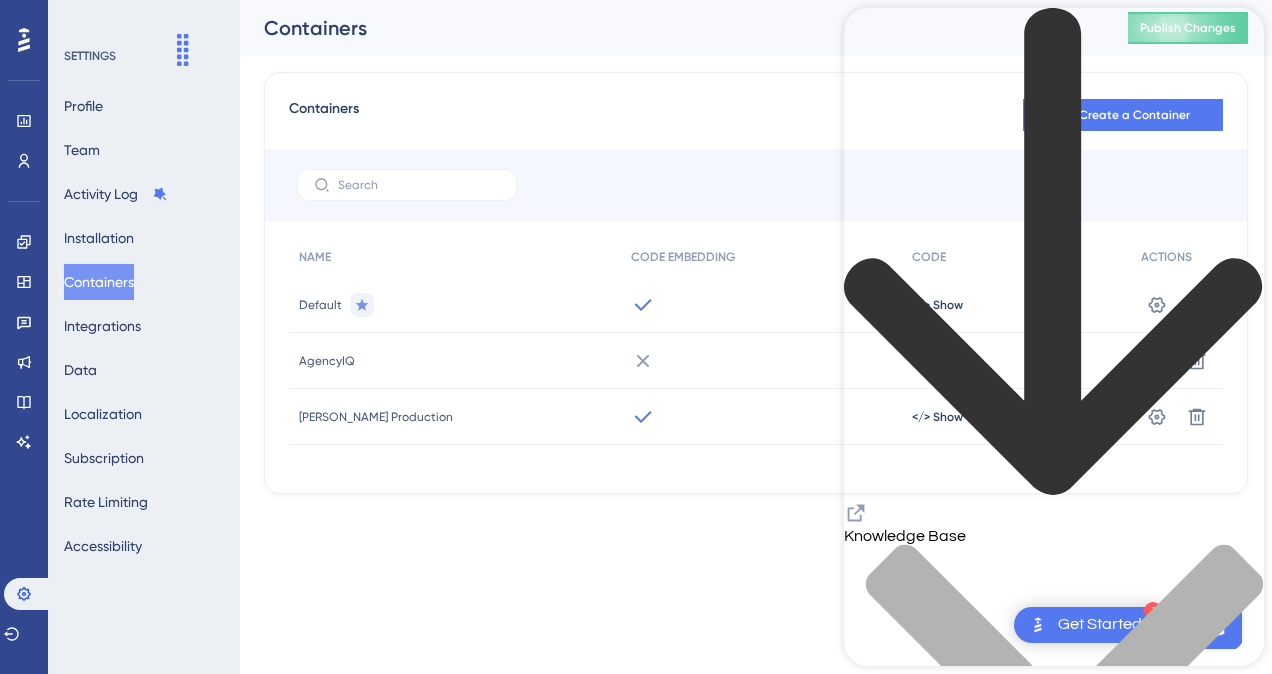 click on "Performance Users Engagement Widgets Feedback Product Updates Knowledge Base AI Assistant Settings Logout SETTINGS Profile Team Activity Log Installation Containers Integrations Data Localization Subscription Rate Limiting Accessibility Containers Publish Changes Containers Create a Container NAME CODE EMBEDDING CODE ACTIONS Default </> Show Settings AgencyIQ </> Show Settings Delete [PERSON_NAME] Production </> Show Settings Delete" at bounding box center (636, 279) 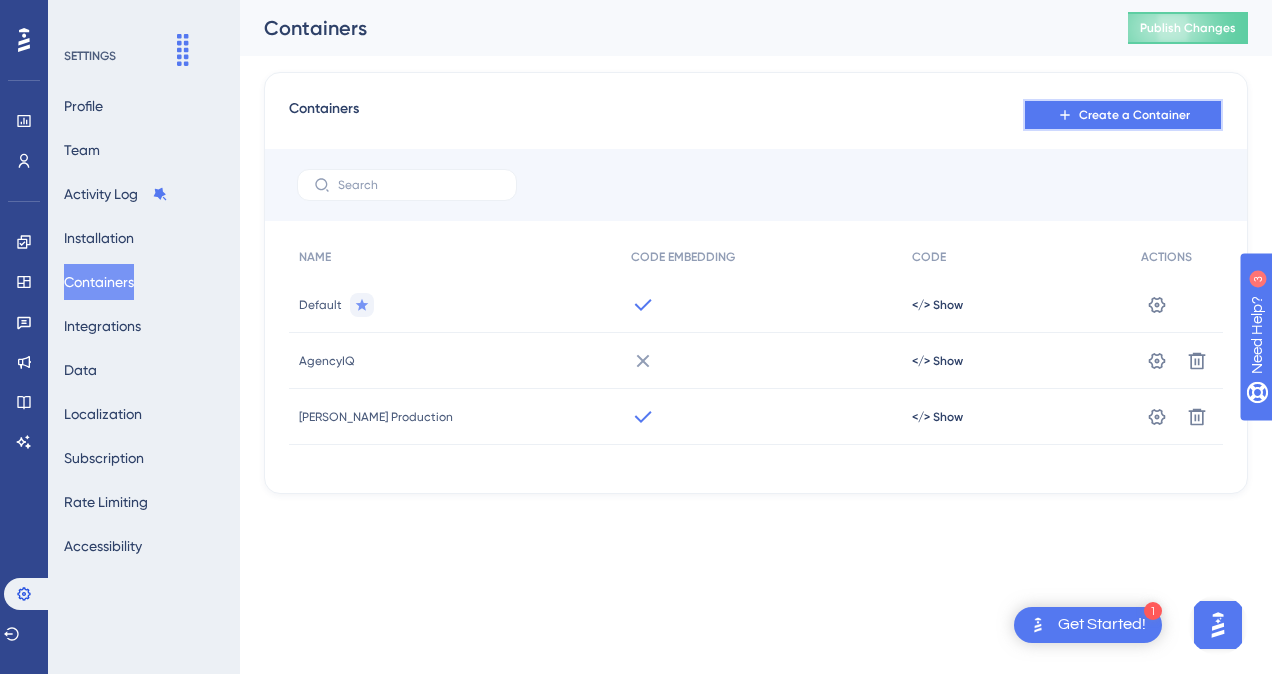 click on "Create a Container" at bounding box center [1134, 115] 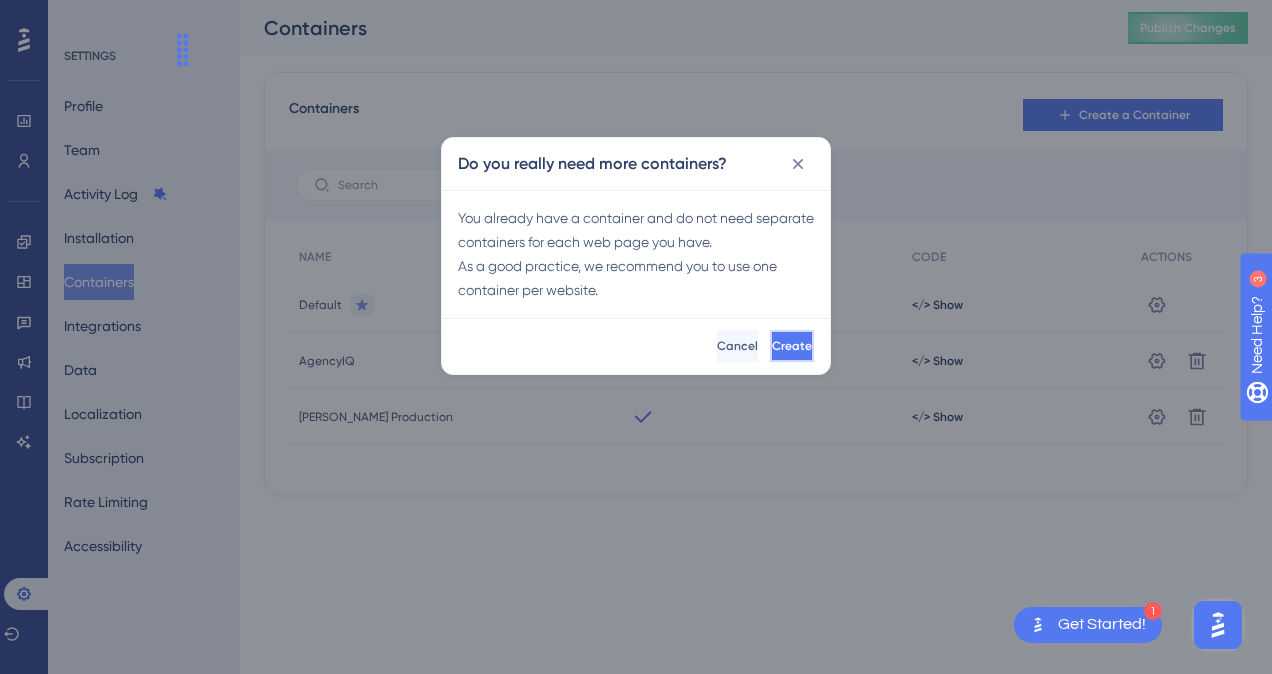 click on "Create" at bounding box center (792, 346) 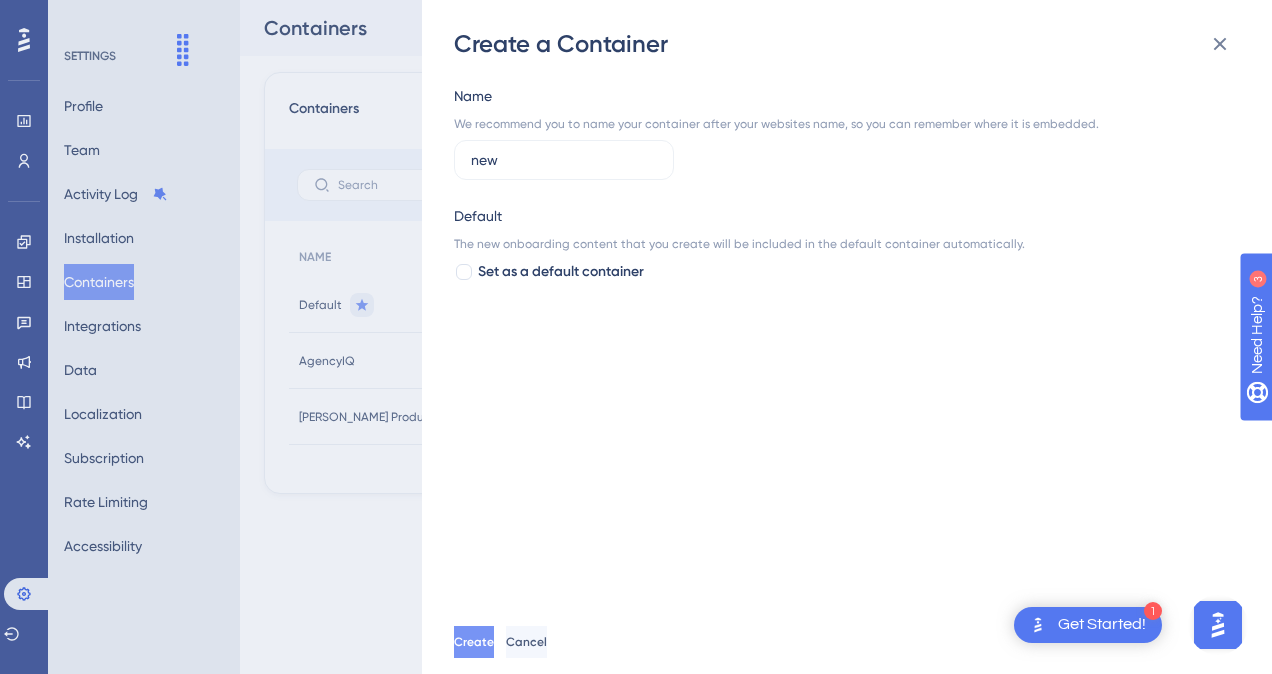 type on "new" 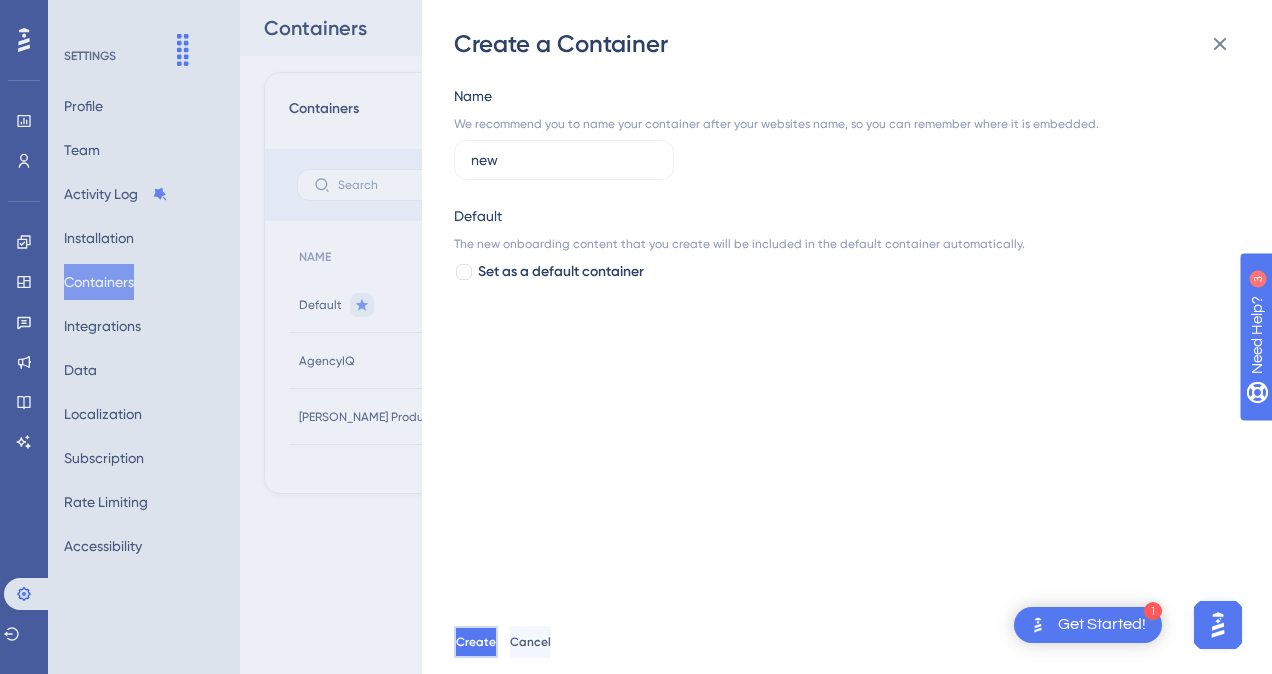 click on "Create" at bounding box center [476, 642] 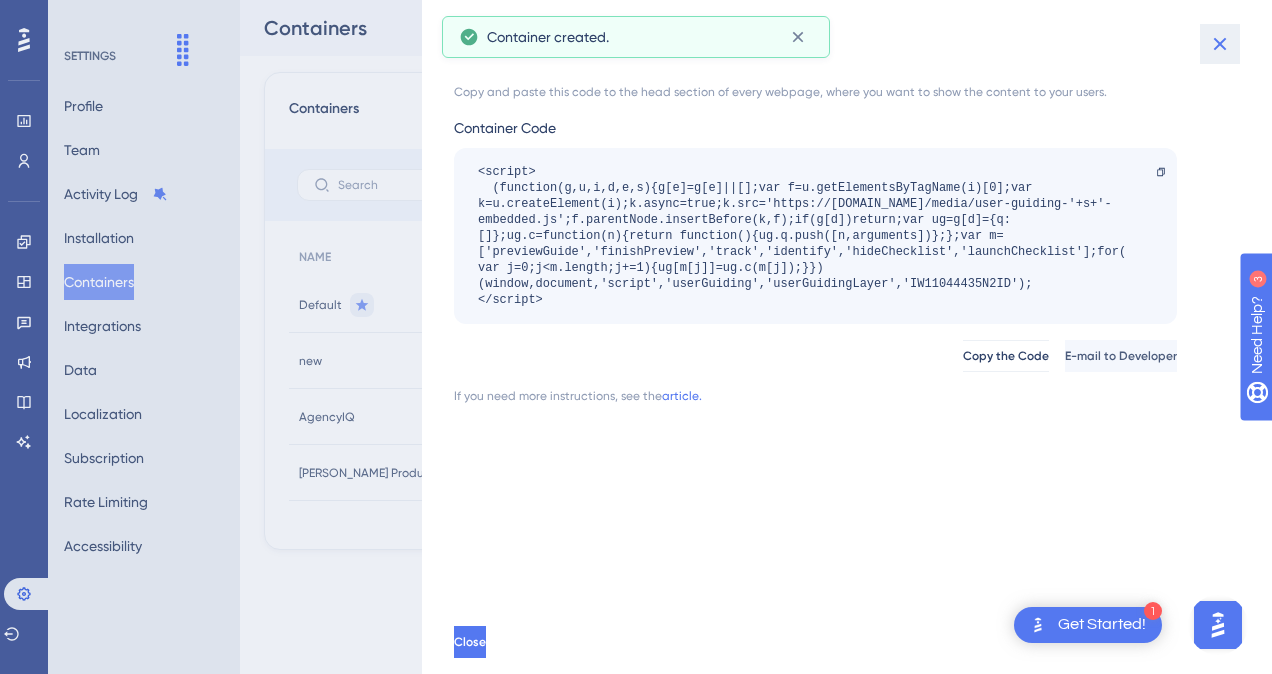 click 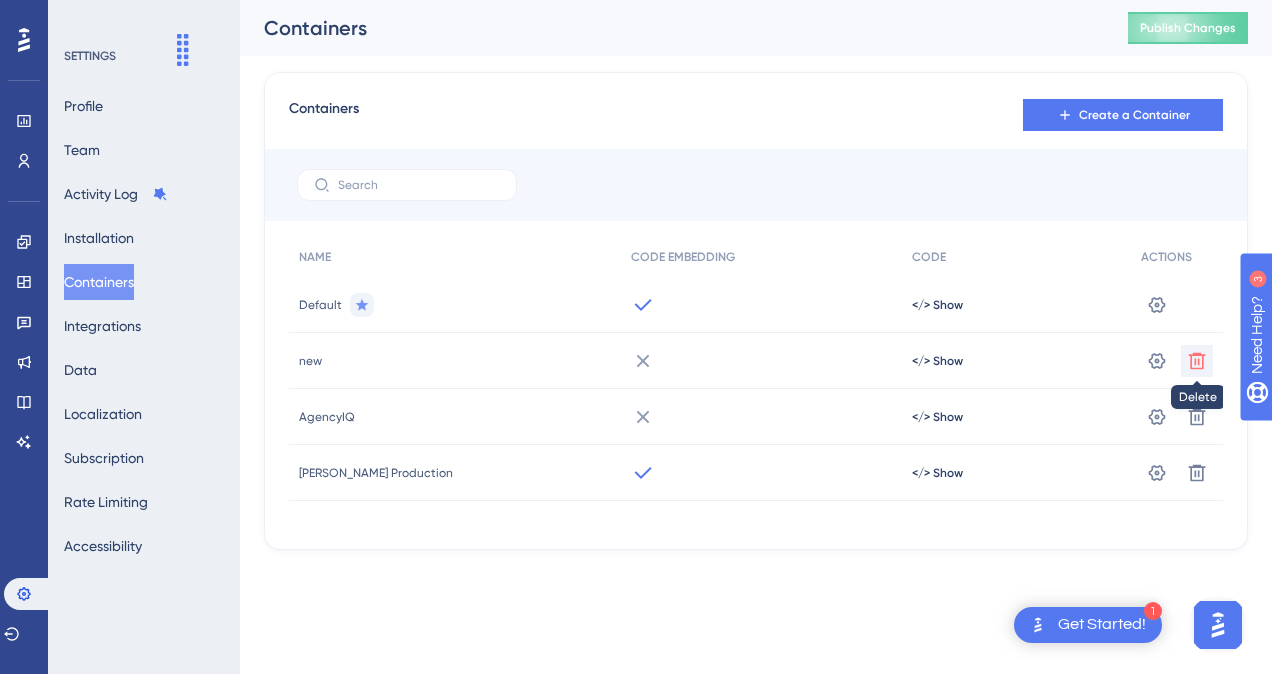 click 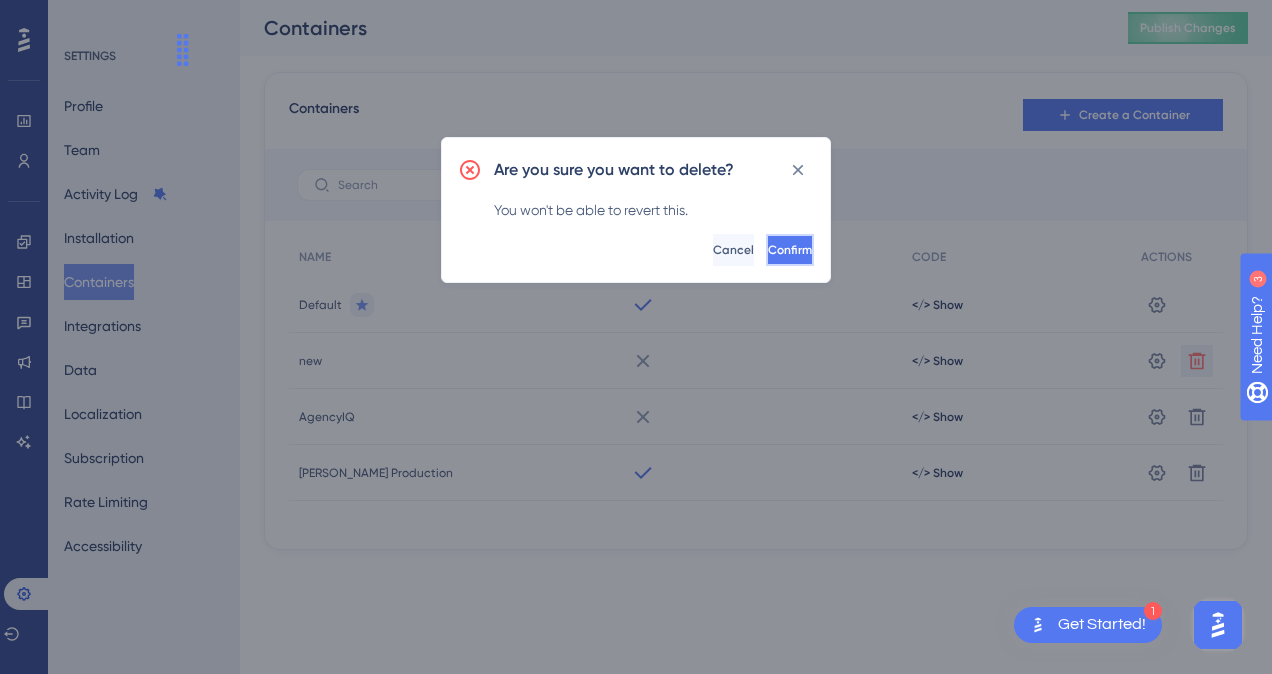 click on "Confirm" at bounding box center [790, 250] 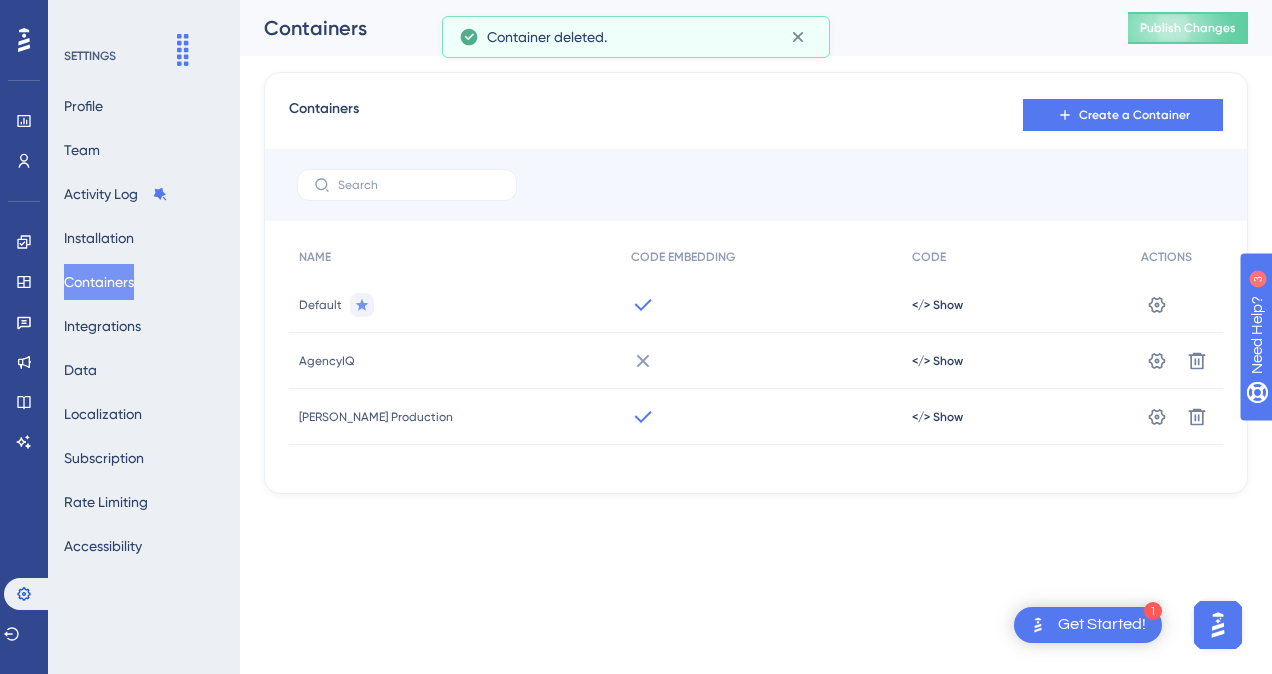 click on "Performance Users Engagement Widgets Feedback Product Updates Knowledge Base AI Assistant Settings Logout SETTINGS Profile Team Activity Log Installation Containers Integrations Data Localization Subscription Rate Limiting Accessibility Containers Publish Changes Containers Create a Container NAME CODE EMBEDDING CODE ACTIONS Default </> Show Settings AgencyIQ </> Show Settings Delete [PERSON_NAME] Production </> Show Settings Delete" at bounding box center [636, 279] 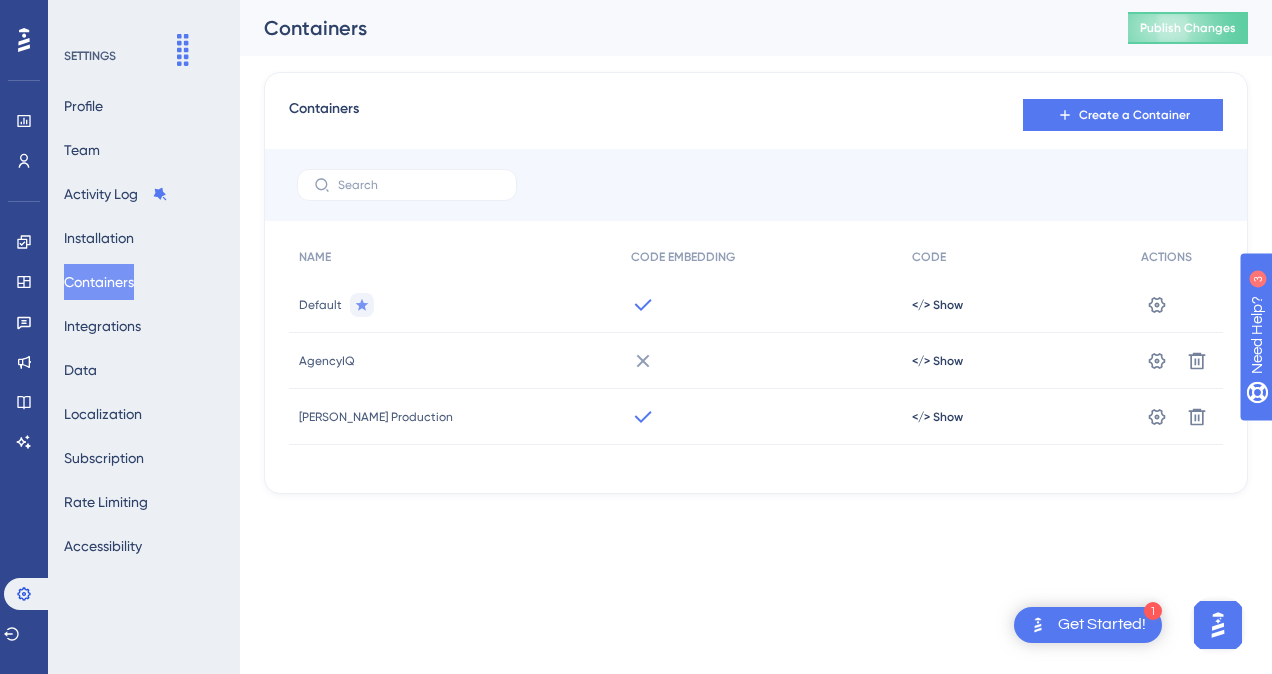 click on "Containers Create a Container NAME CODE EMBEDDING CODE ACTIONS Default </> Show Settings AgencyIQ </> Show Settings Delete [PERSON_NAME] Production </> Show Settings Delete" at bounding box center [756, 283] 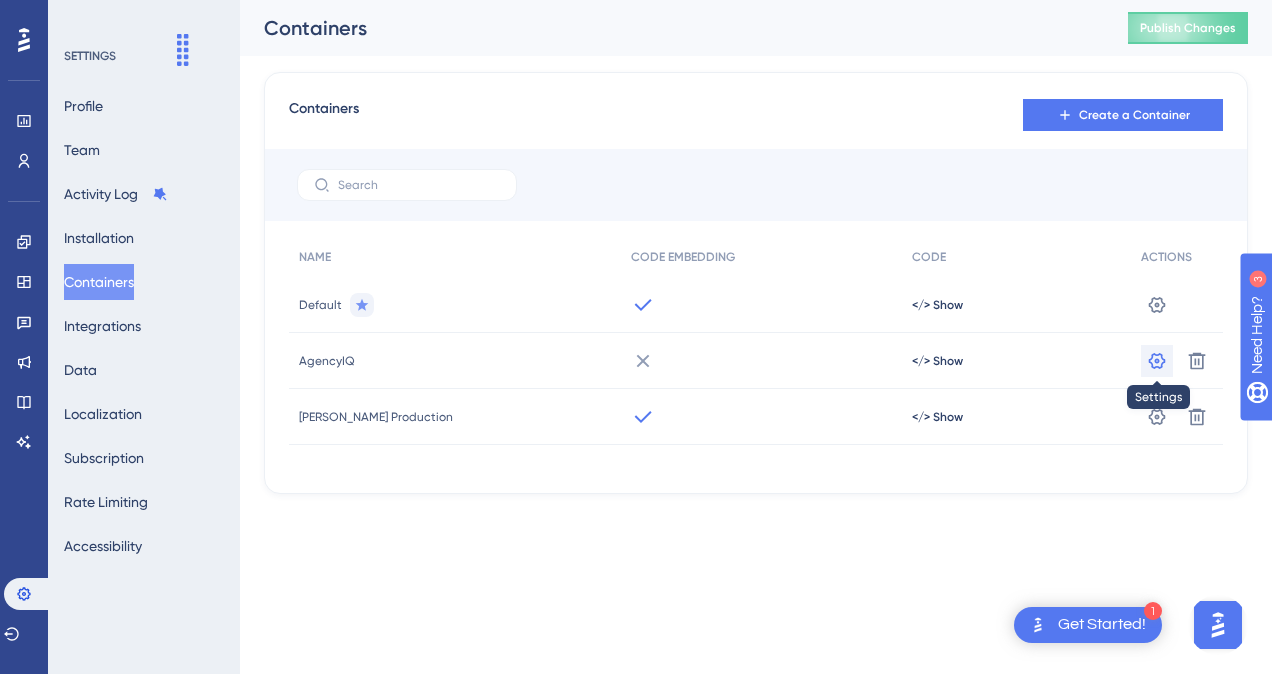 click 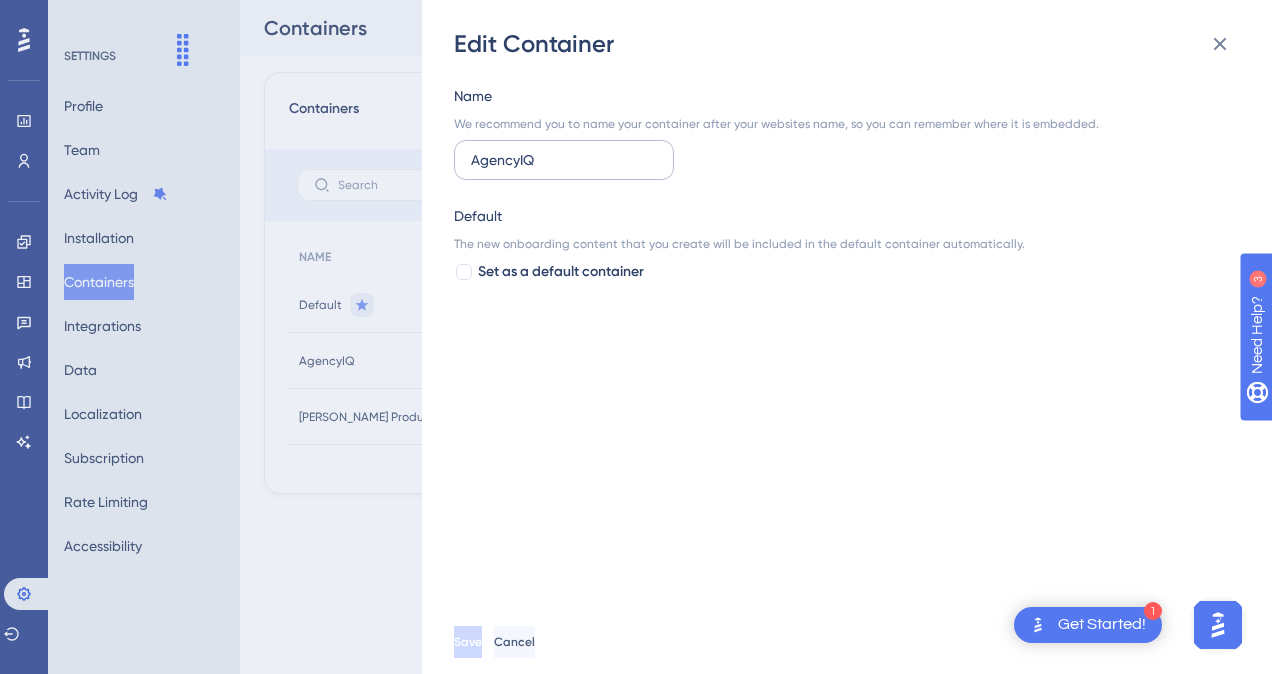 click on "AgencyIQ" at bounding box center (564, 160) 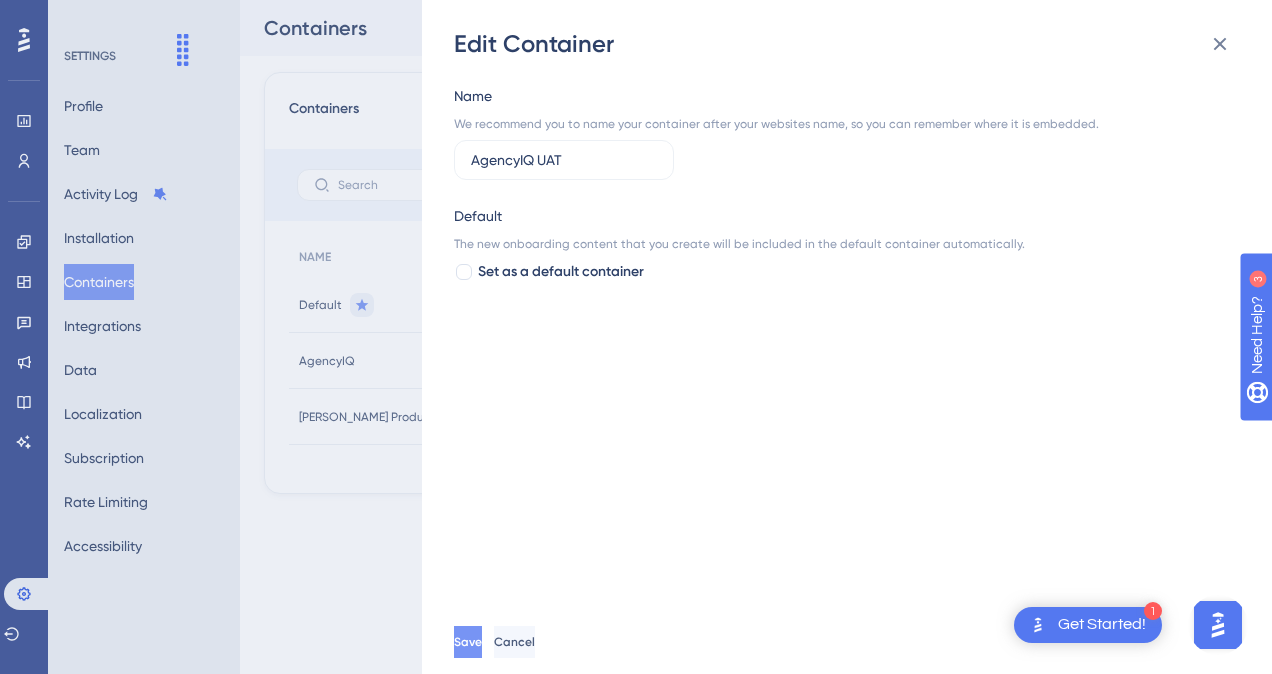 type on "AgencyIQ UAT" 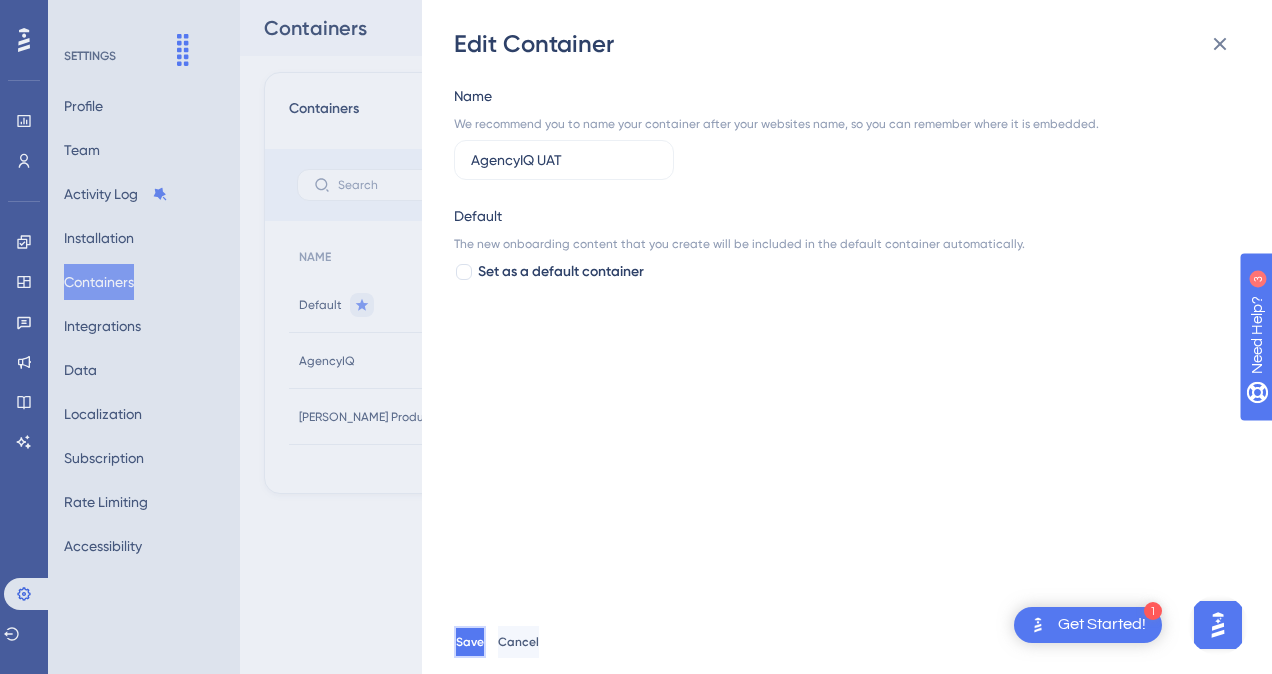 click on "Save" at bounding box center (470, 642) 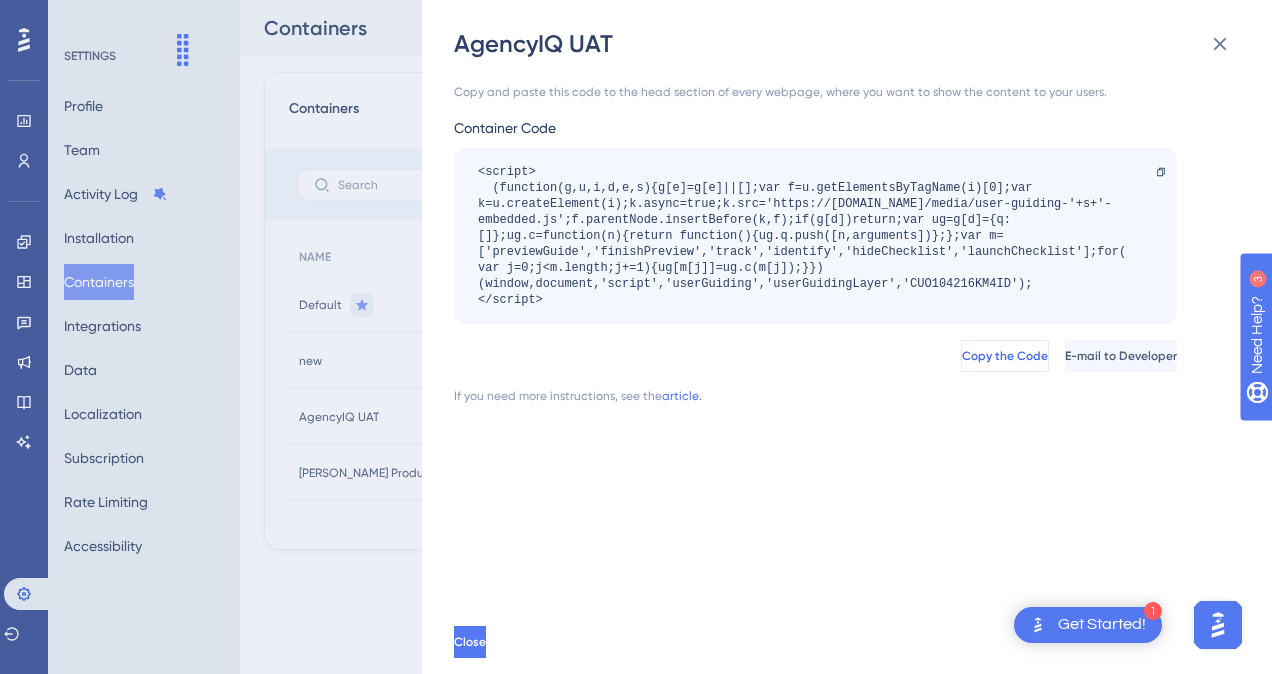 click on "Copy the Code" at bounding box center (1005, 356) 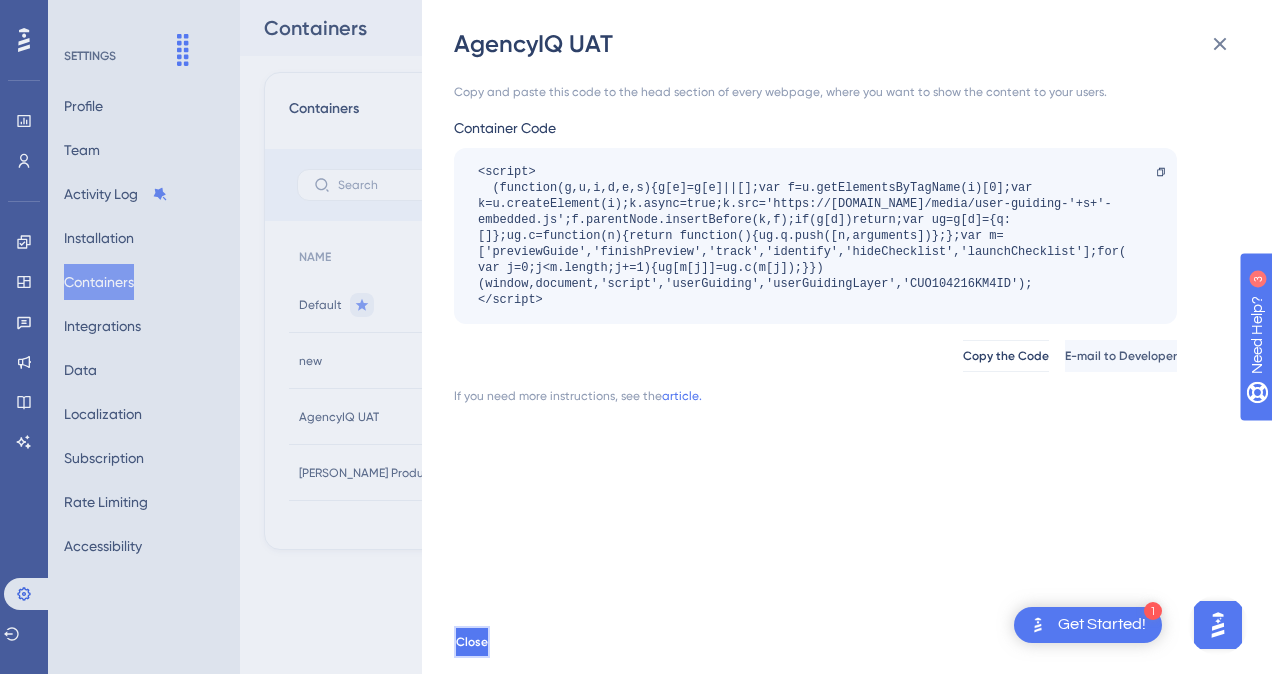 click on "Close" at bounding box center (472, 642) 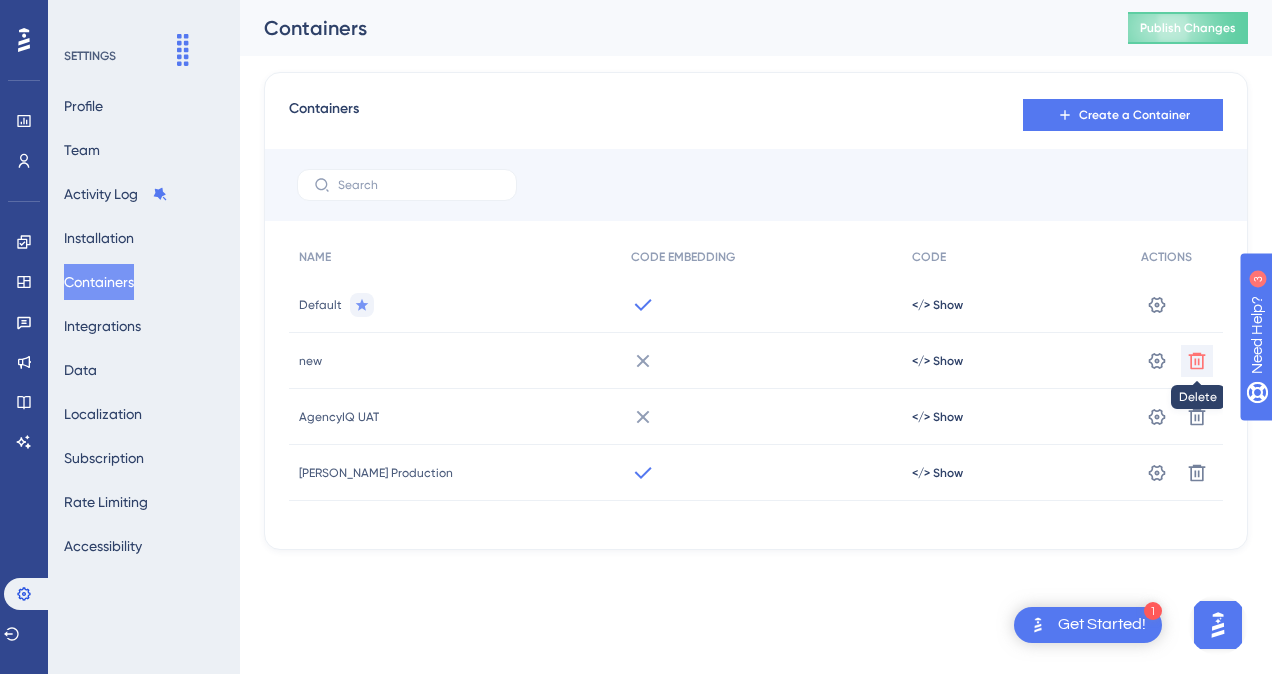 click 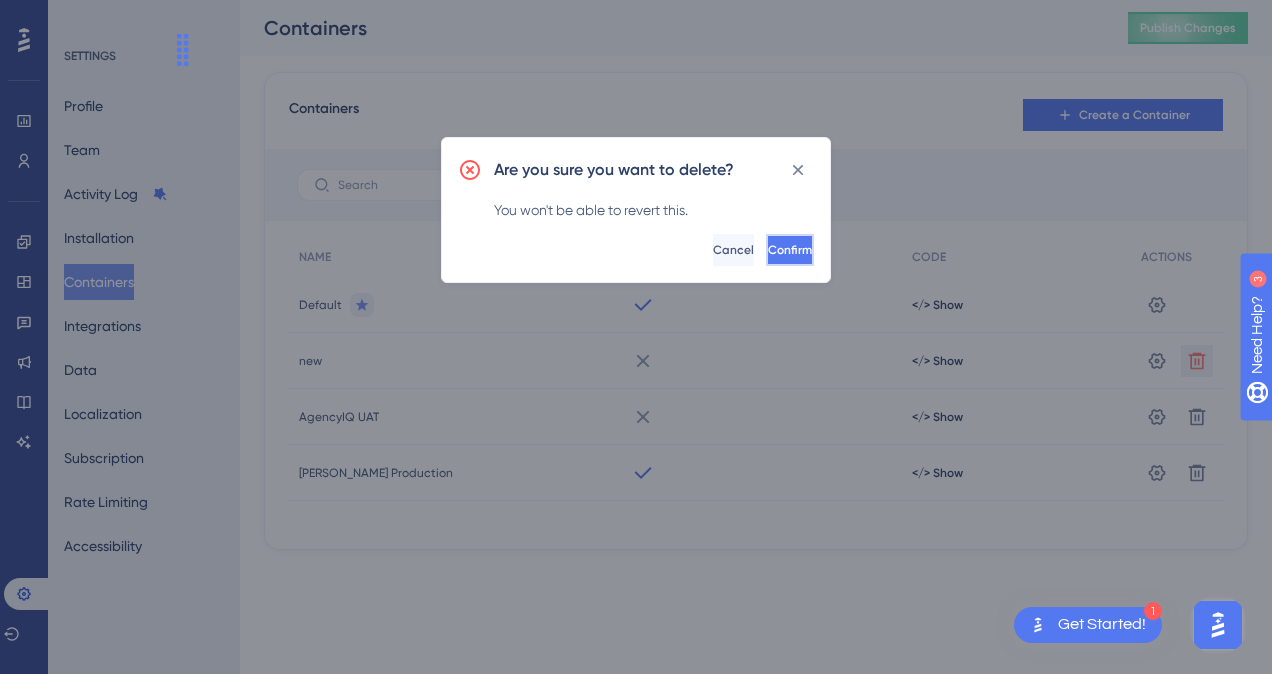 click on "Confirm" at bounding box center (790, 250) 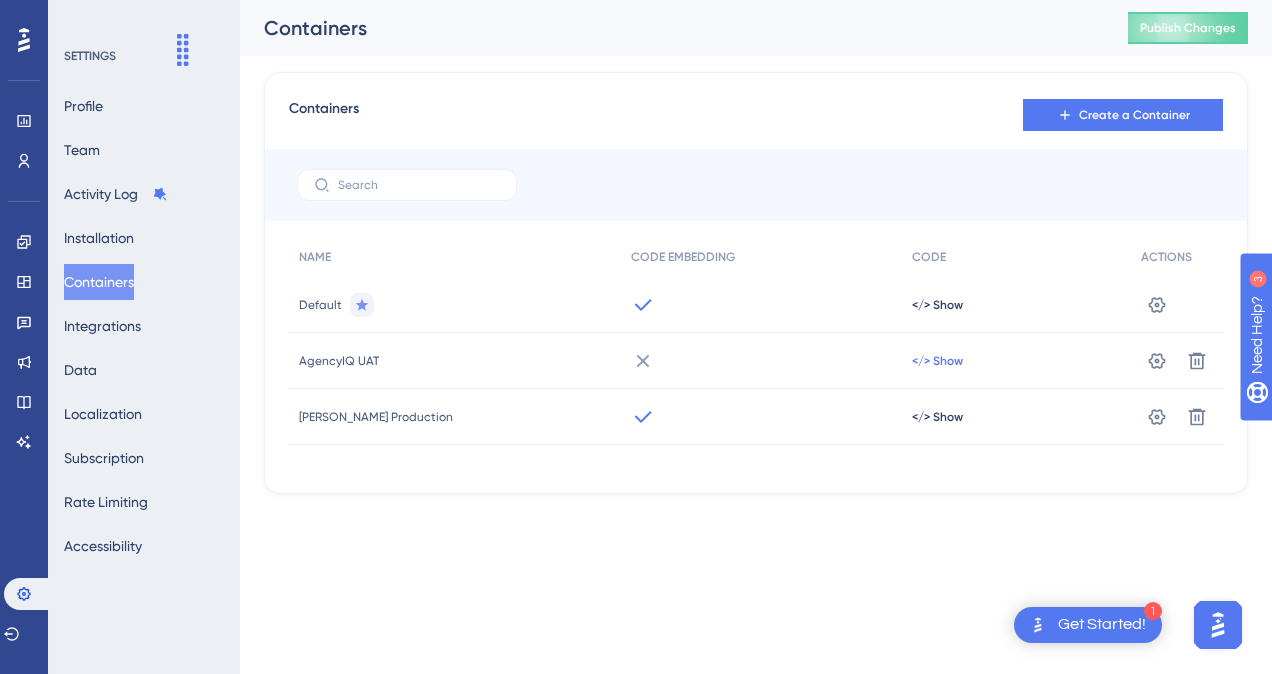 click on "</> Show" at bounding box center [937, 305] 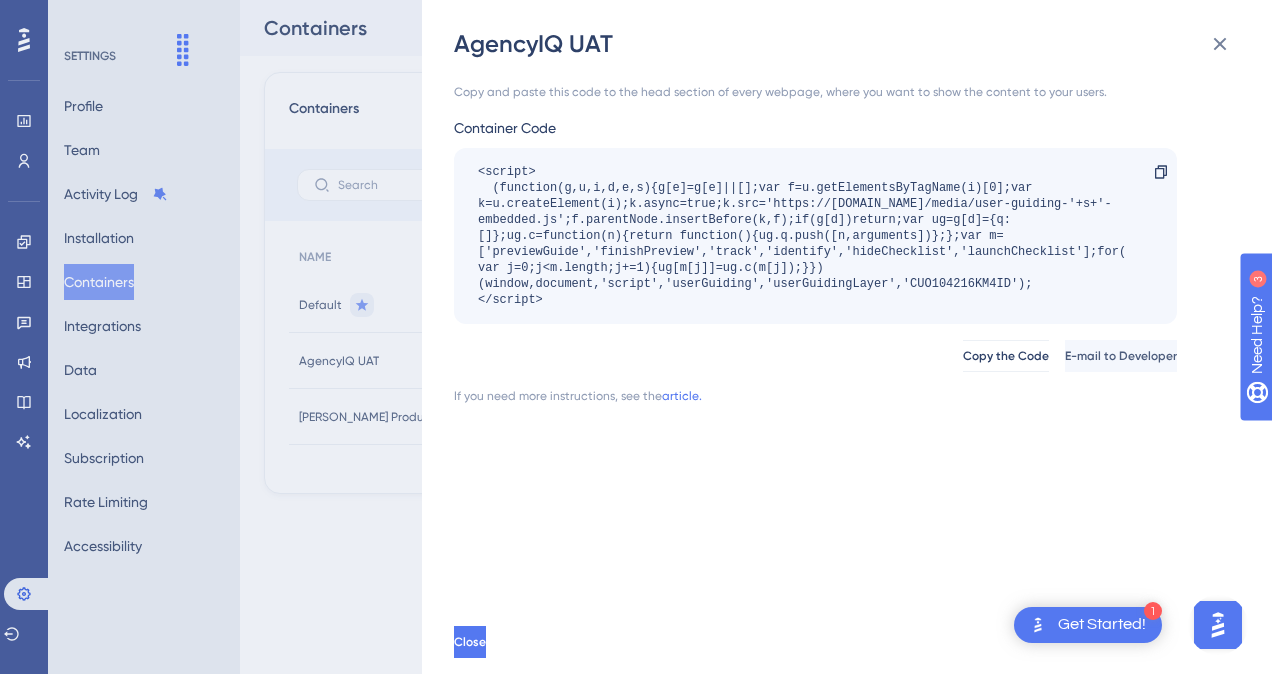 click on "Copy and paste this code to the head section of every webpage, where you want to show the content to your users. Container Code <script>
(function(g,u,i,d,e,s){g[e]=g[e]||[];var f=u.getElementsByTagName(i)[0];var k=u.createElement(i);k.async=true;k.src='https://[DOMAIN_NAME]/media/user-guiding-'+s+'-embedded.js';f.parentNode.insertBefore(k,f);if(g[d])return;var ug=g[d]={q:[]};ug.c=function(n){return function(){ug.q.push([n,arguments])};};var m=['previewGuide','finishPreview','track','identify','hideChecklist','launchChecklist'];for(var j=0;j<m.length;j+=1){ug[m[j]]=ug.c(m[j]);}})(window,document,'script','userGuiding','userGuidingLayer','CUO104216KM4ID');
</script>
Copy Copy the Code E-mail to Developer If you need more instructions, see the  article." at bounding box center [857, 335] 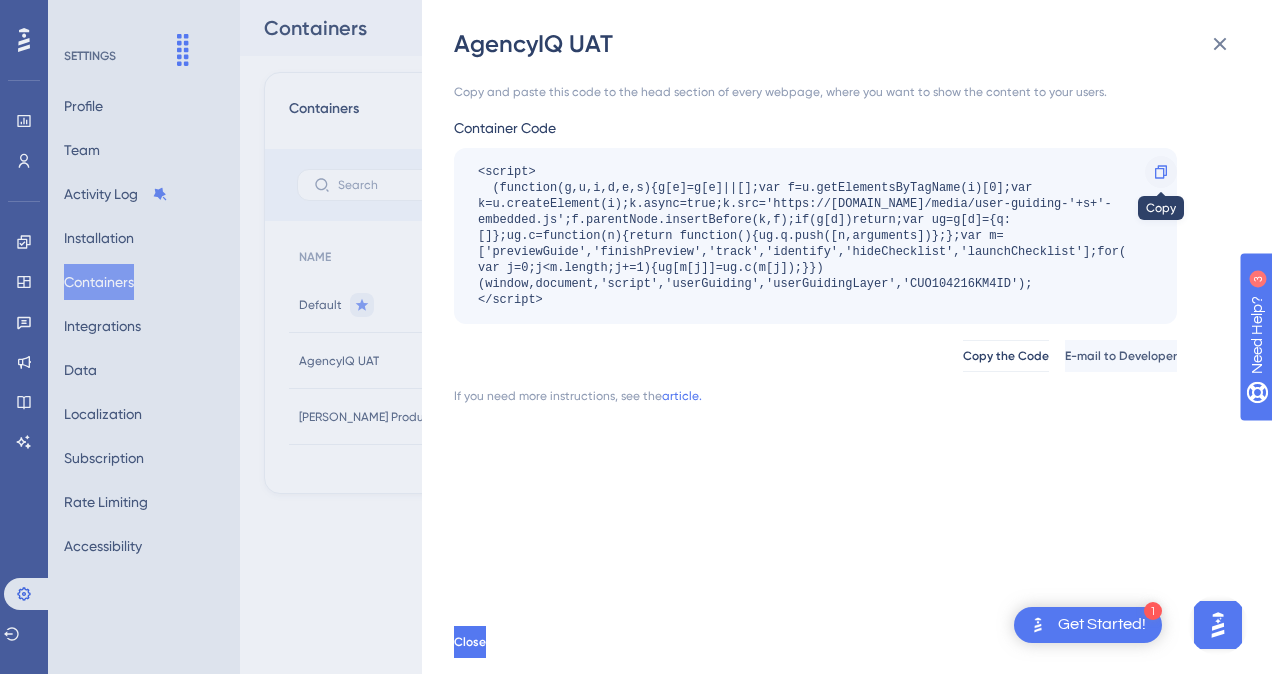 click 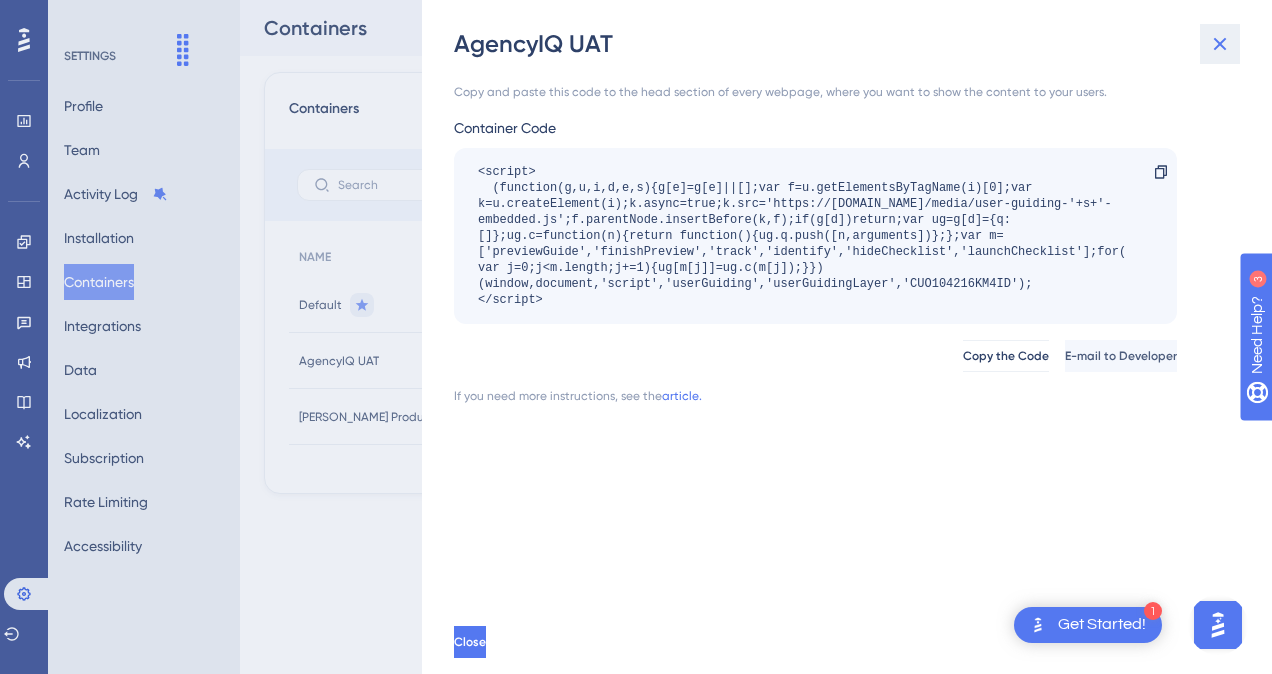 click 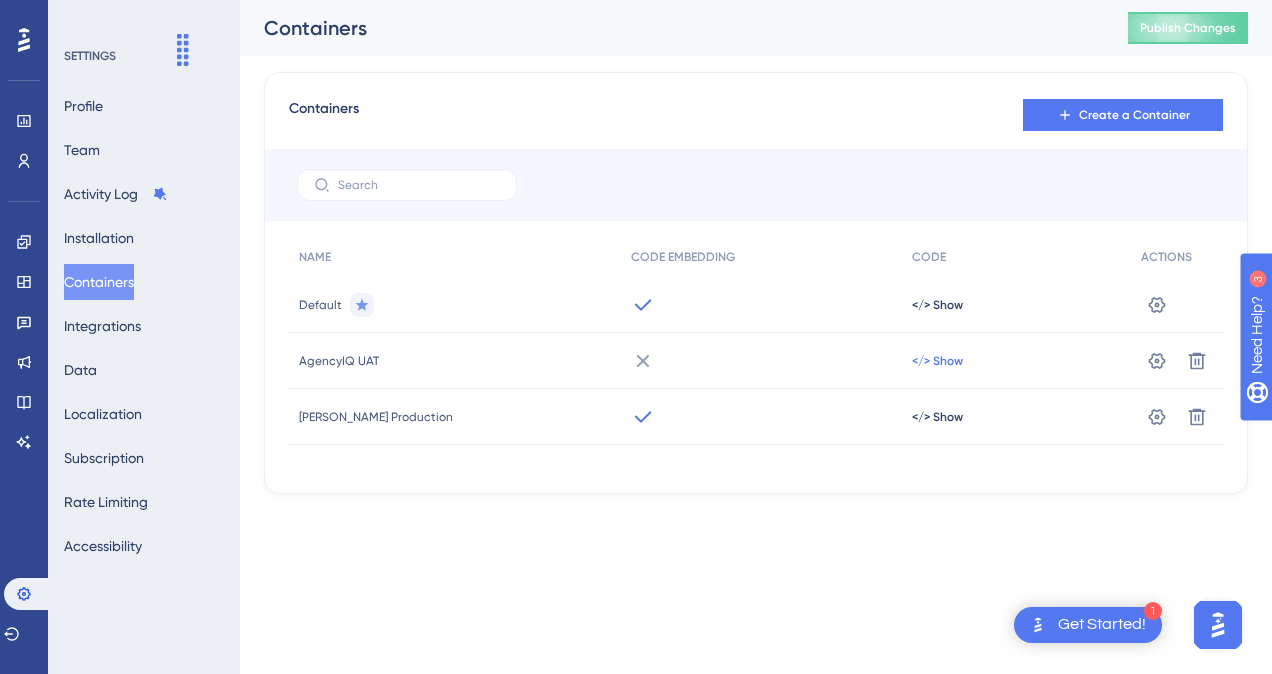 click on "</> Show" at bounding box center [937, 305] 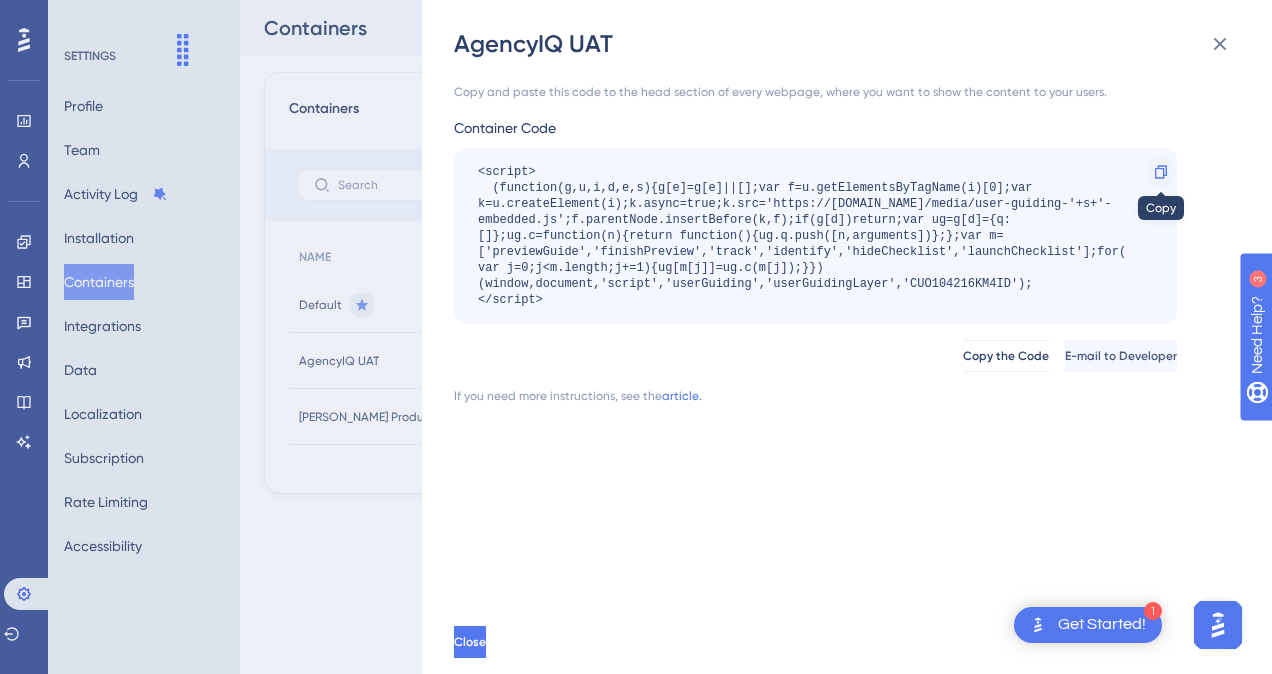 click 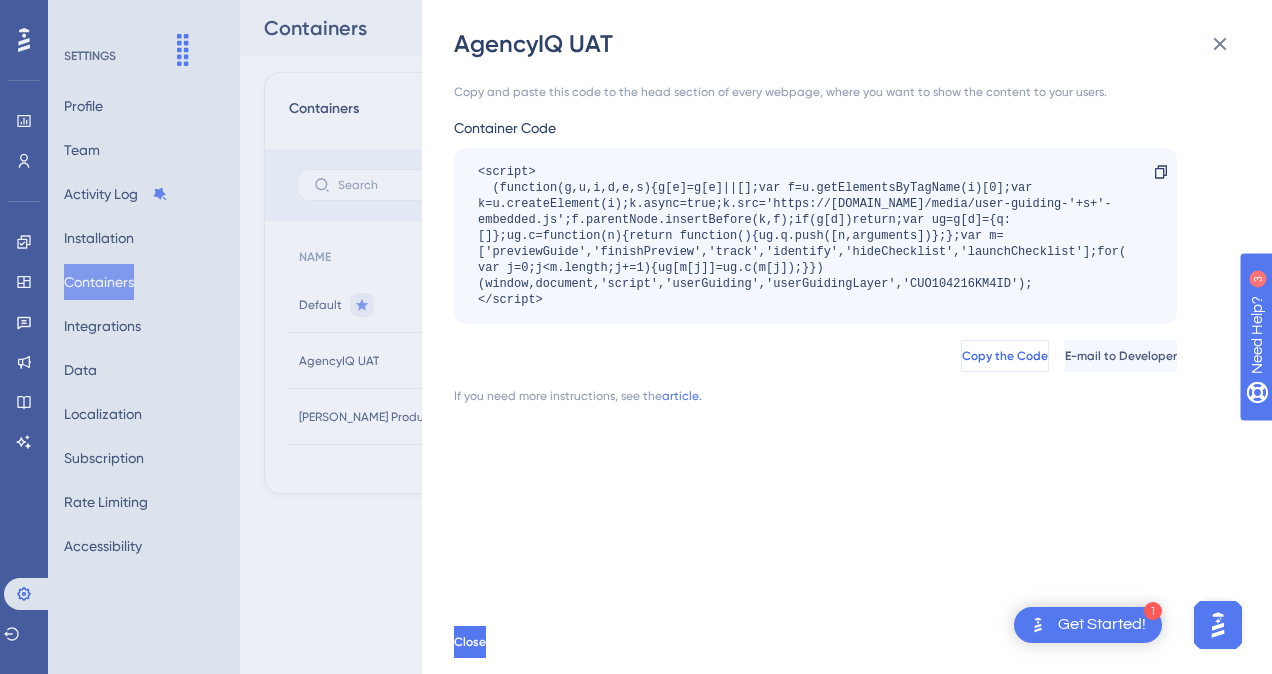 click on "Copy the Code" at bounding box center (1005, 356) 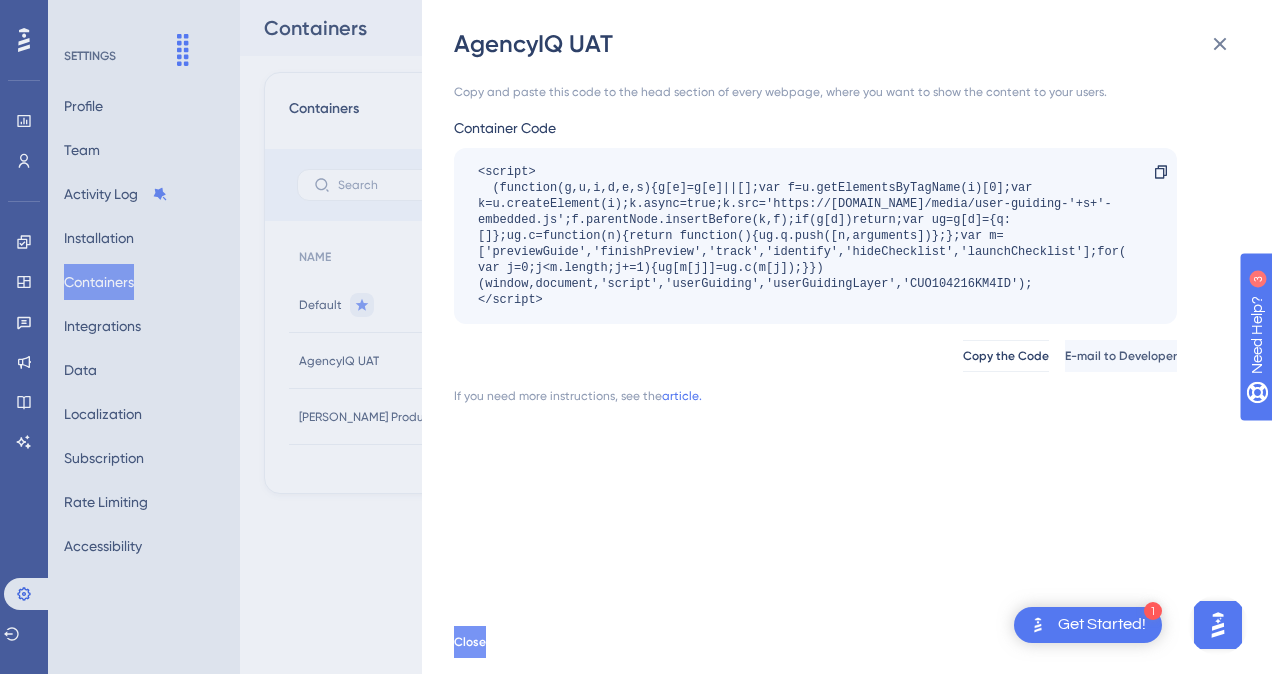 click on "Close" at bounding box center [470, 642] 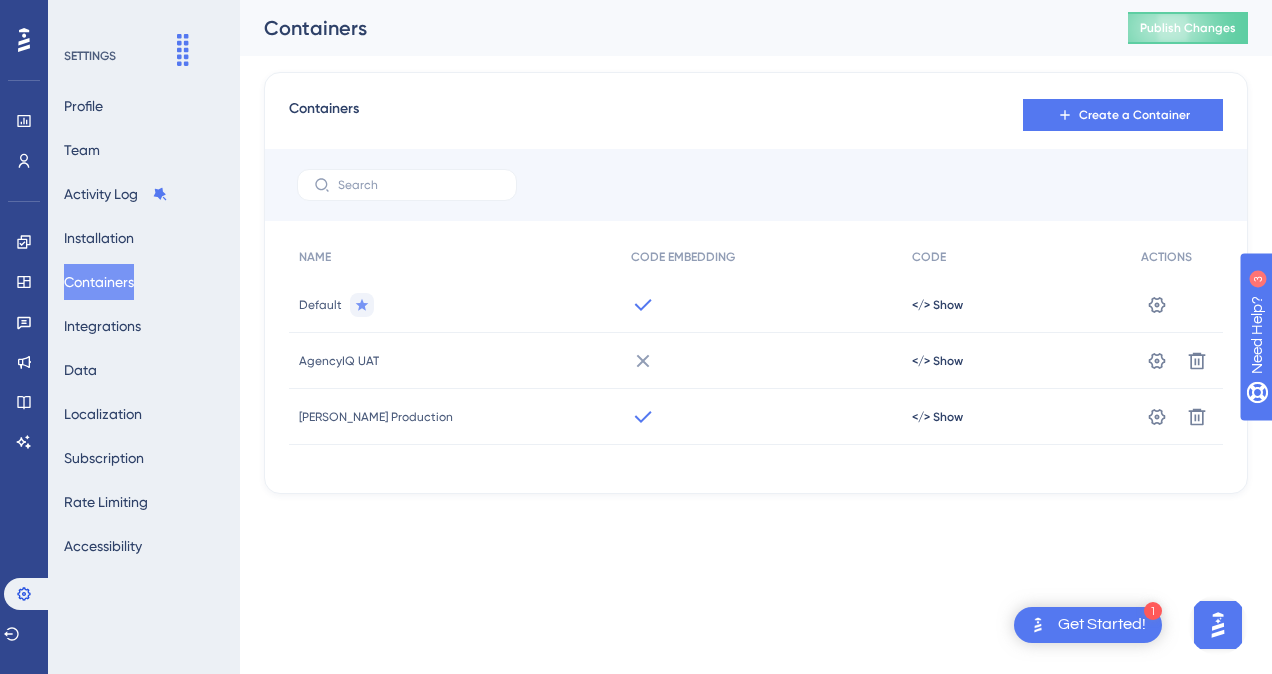 click on "1 Get Started!
Performance Users Engagement Widgets Feedback Product Updates Knowledge Base AI Assistant Settings Logout SETTINGS Profile Team Activity Log Installation Containers Integrations Data Localization Subscription Rate Limiting Accessibility Containers Publish Changes Containers Create a Container NAME CODE EMBEDDING CODE ACTIONS Default </> Show Settings AgencyIQ UAT </> Show Settings Delete [PERSON_NAME] Production </> Show Settings Delete
Assistant" at bounding box center (636, 0) 